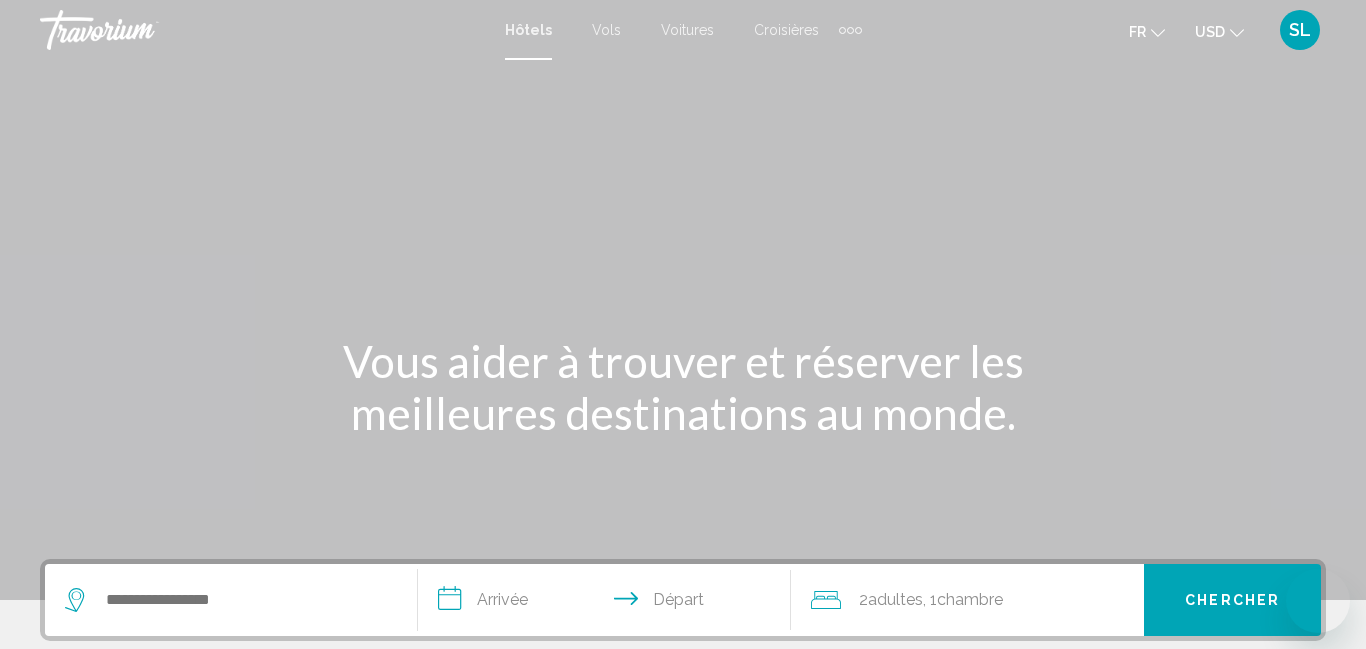 scroll, scrollTop: 0, scrollLeft: 0, axis: both 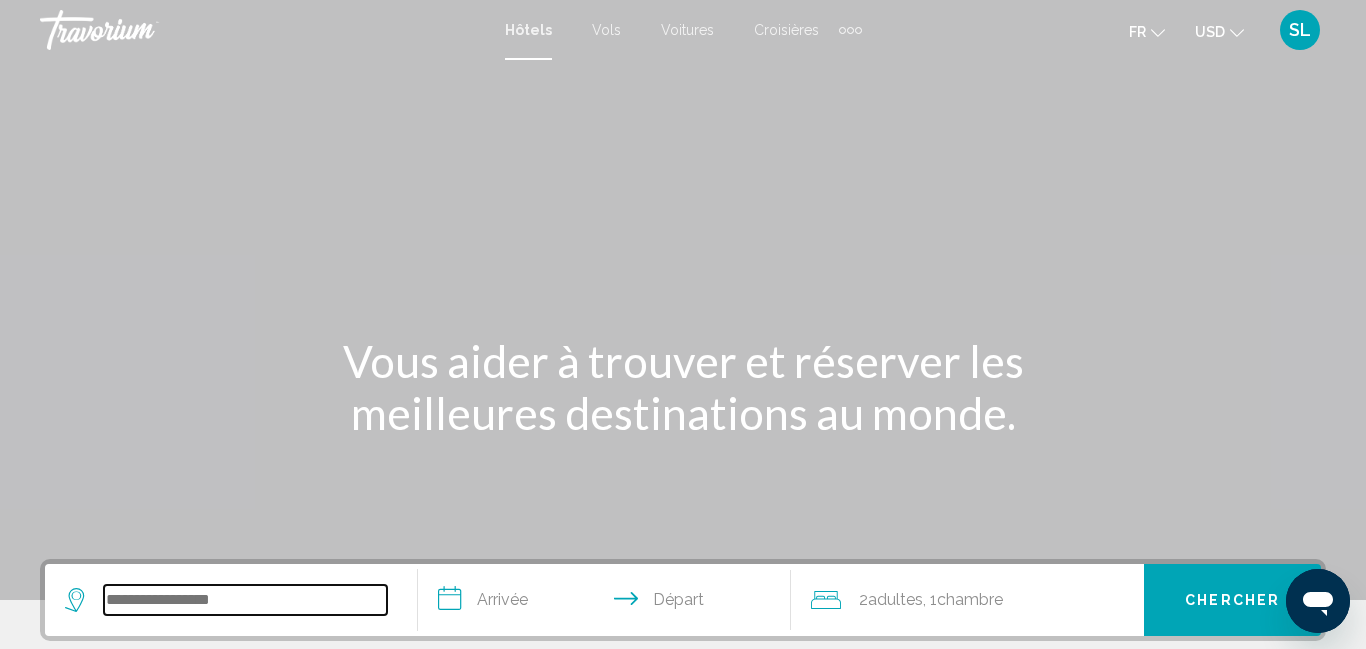 click at bounding box center (245, 600) 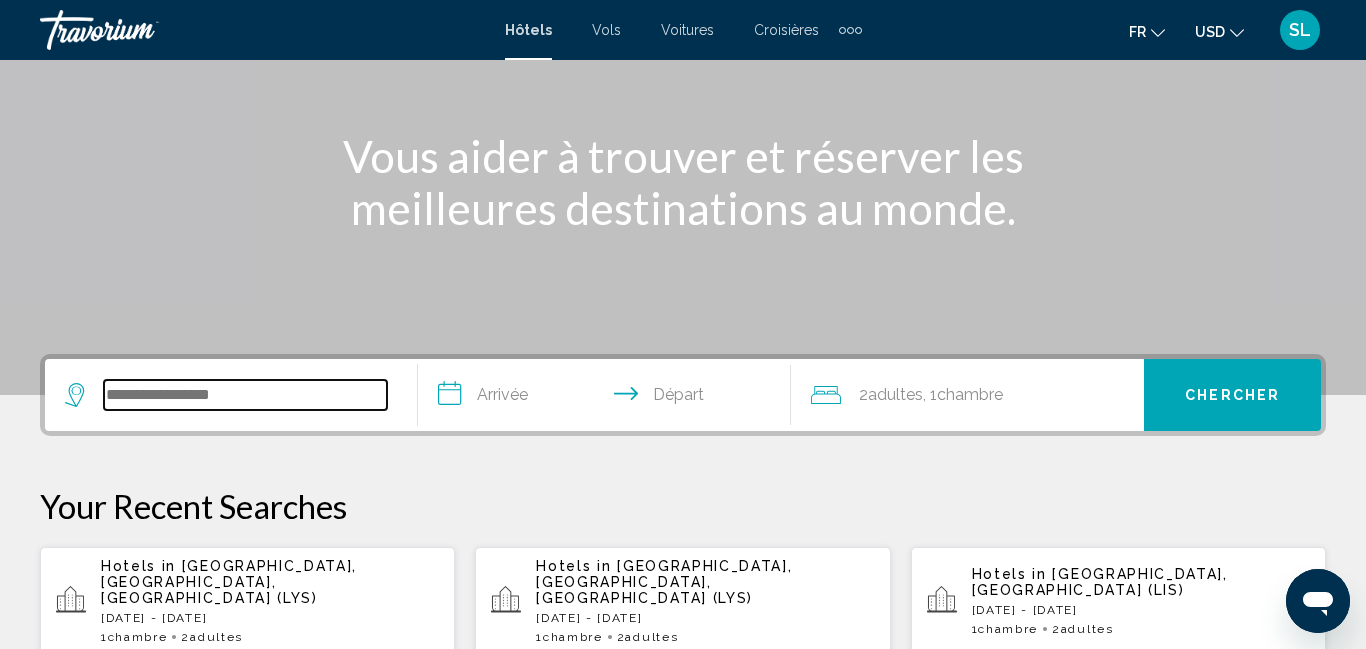 scroll, scrollTop: 494, scrollLeft: 0, axis: vertical 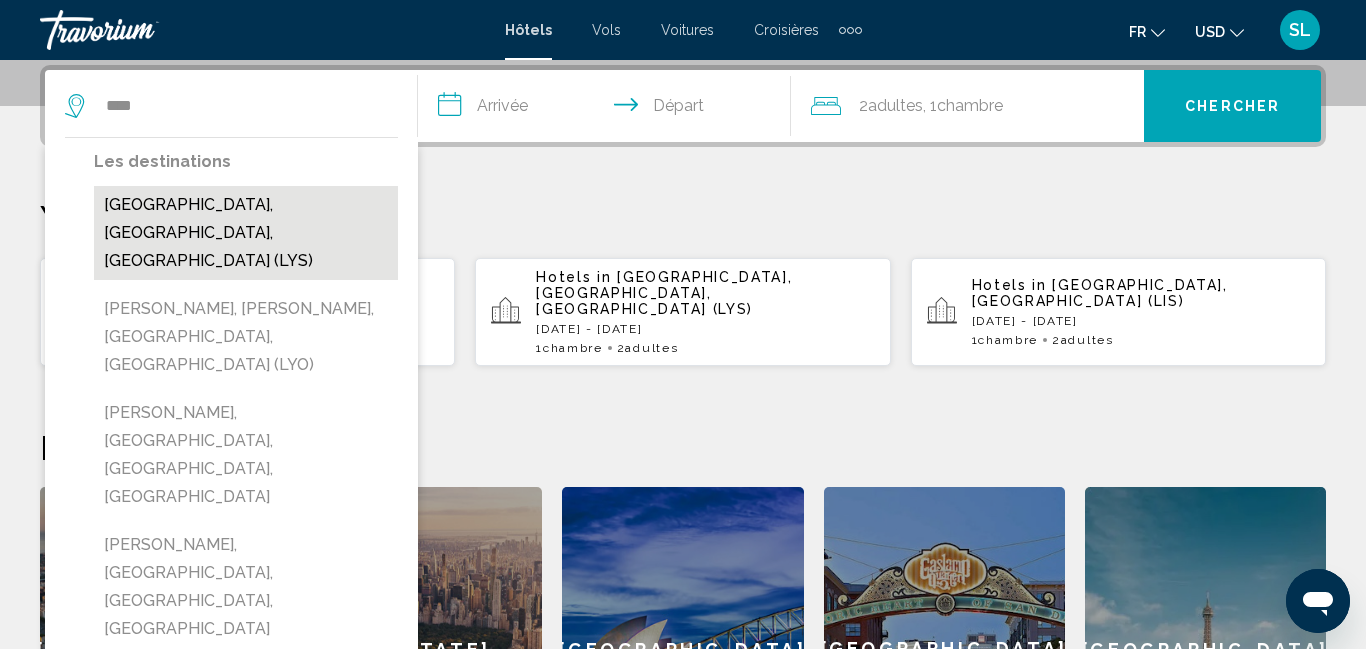 click on "[GEOGRAPHIC_DATA], [GEOGRAPHIC_DATA], [GEOGRAPHIC_DATA] (LYS)" at bounding box center [246, 233] 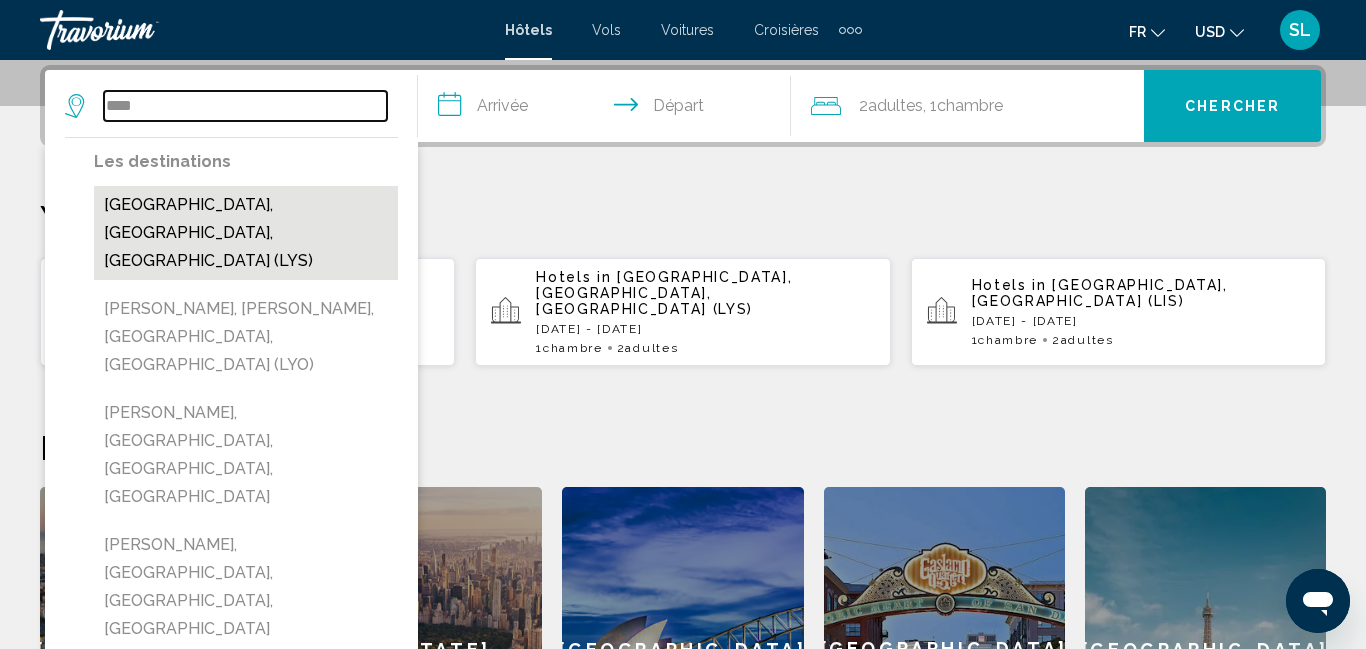 type on "**********" 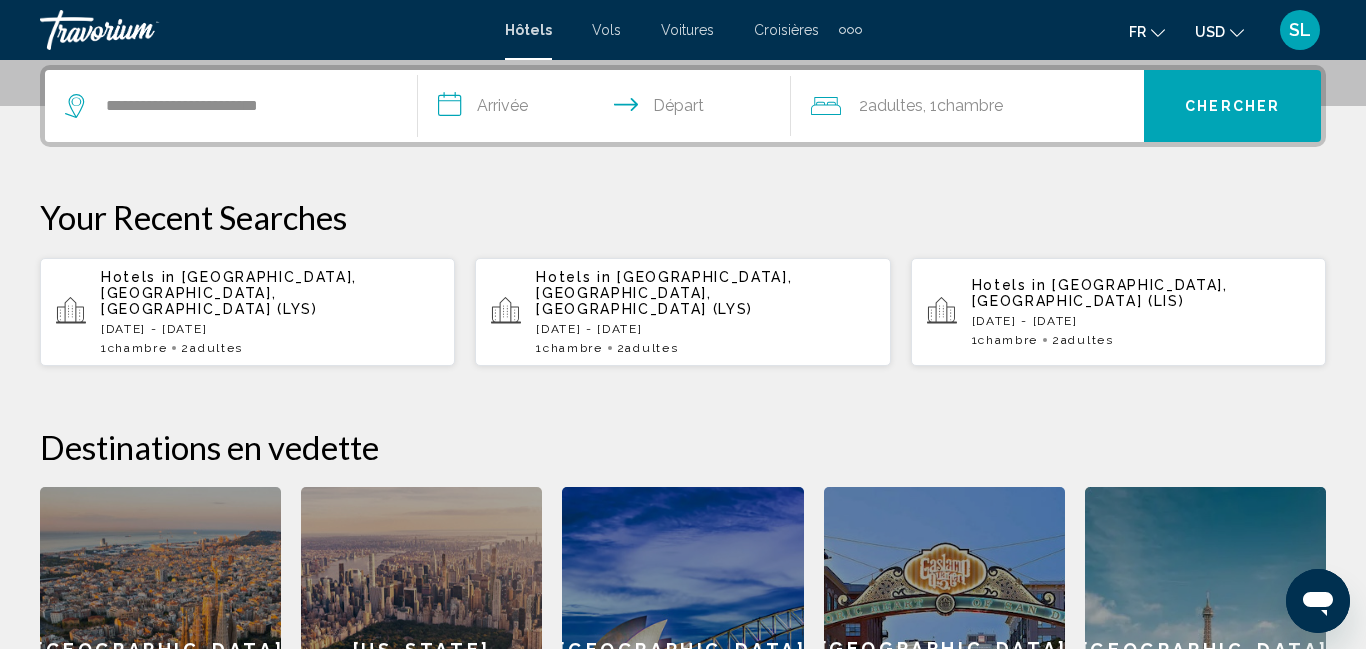 click on "**********" at bounding box center (608, 109) 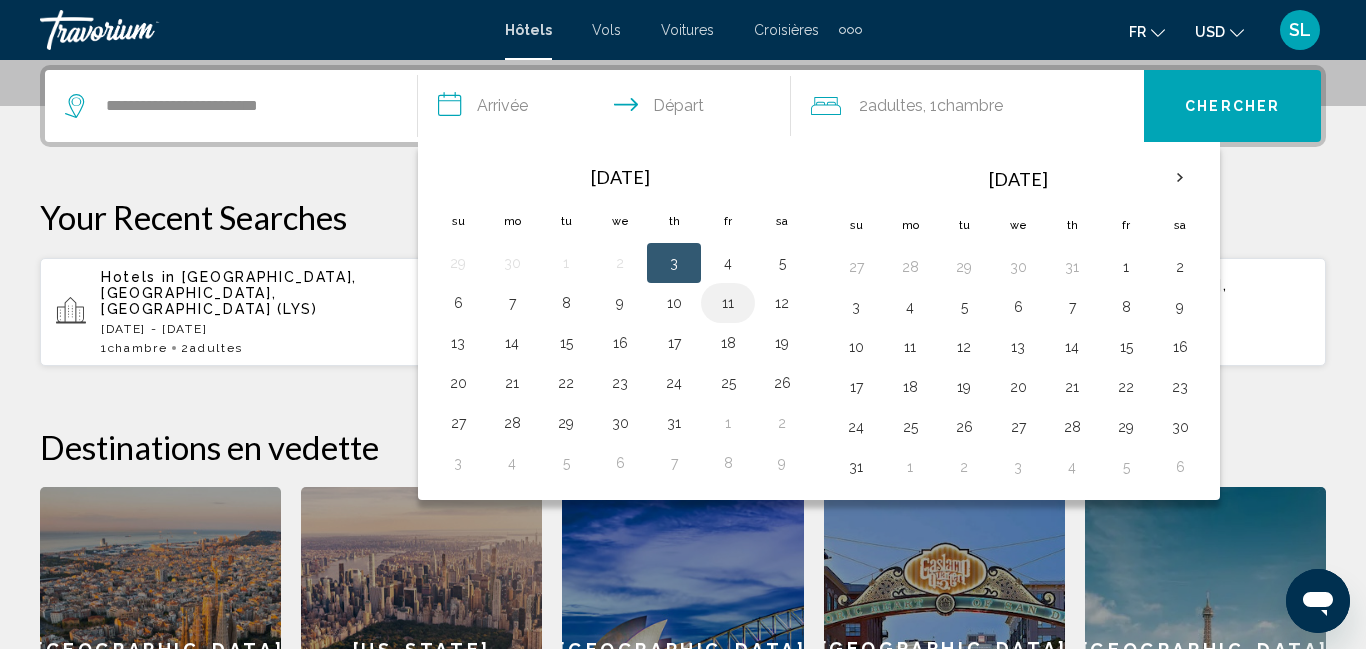 click on "11" at bounding box center (728, 303) 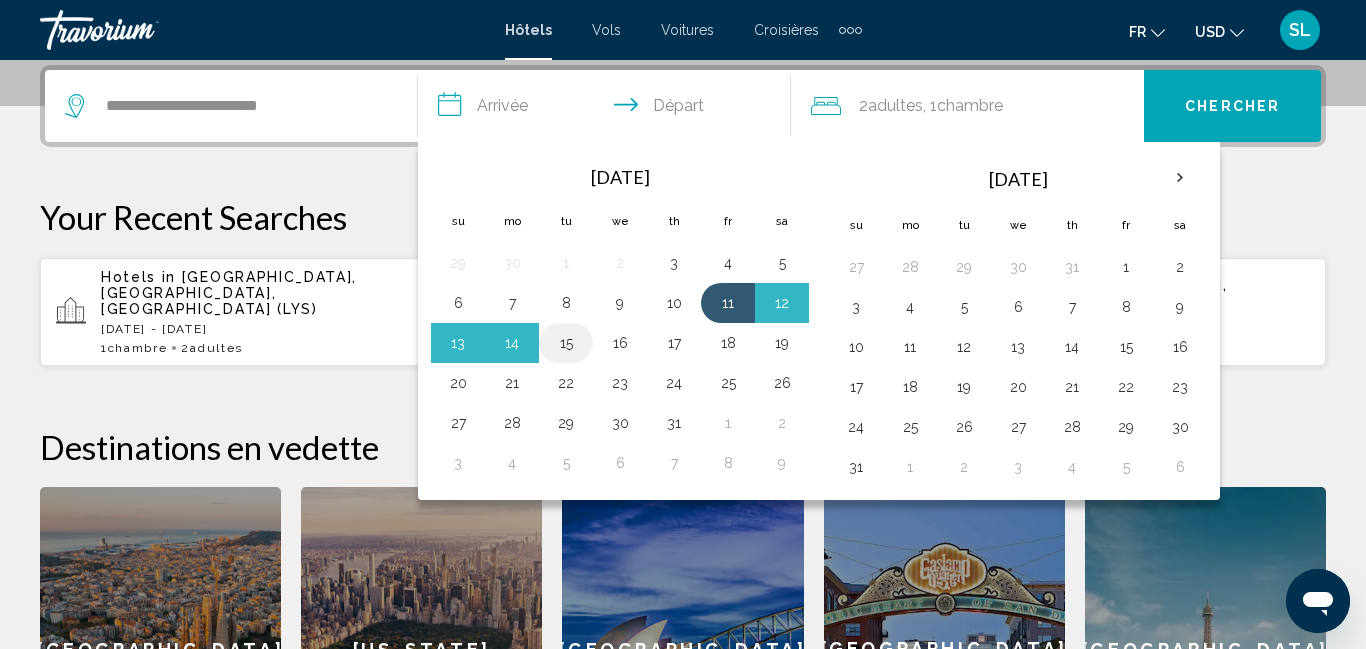 click on "15" at bounding box center [566, 343] 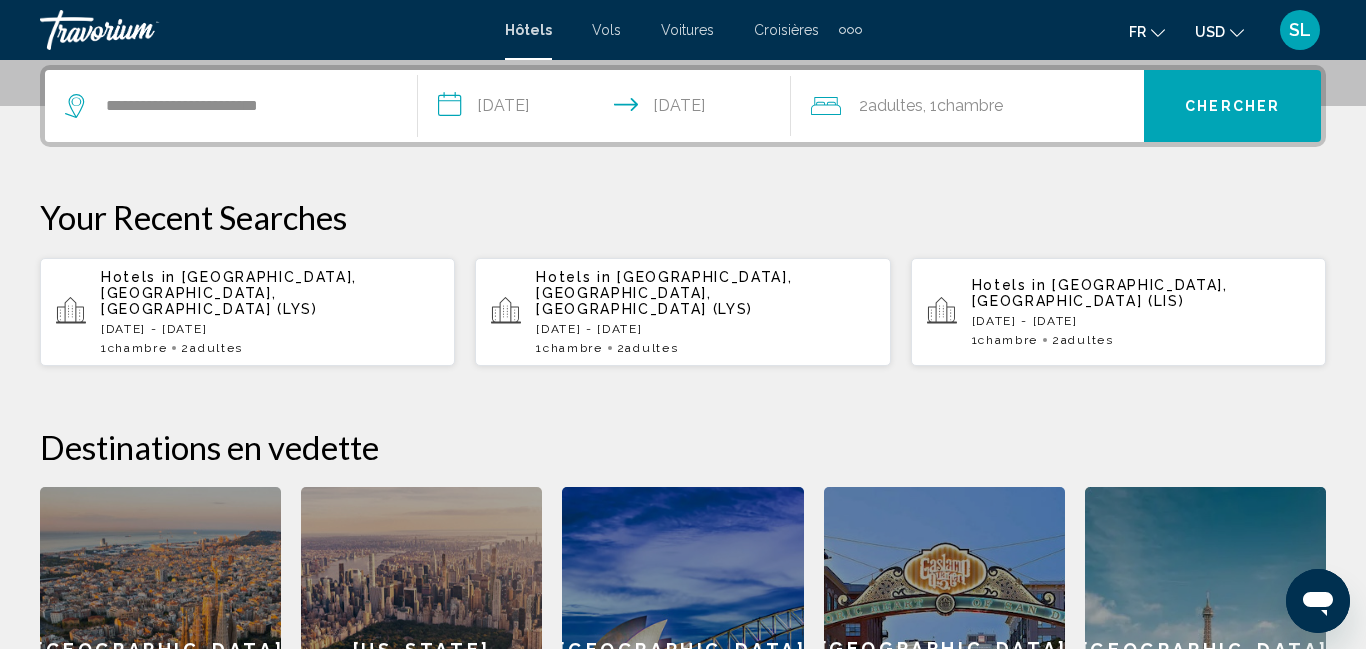 click on "Chercher" at bounding box center (1232, 107) 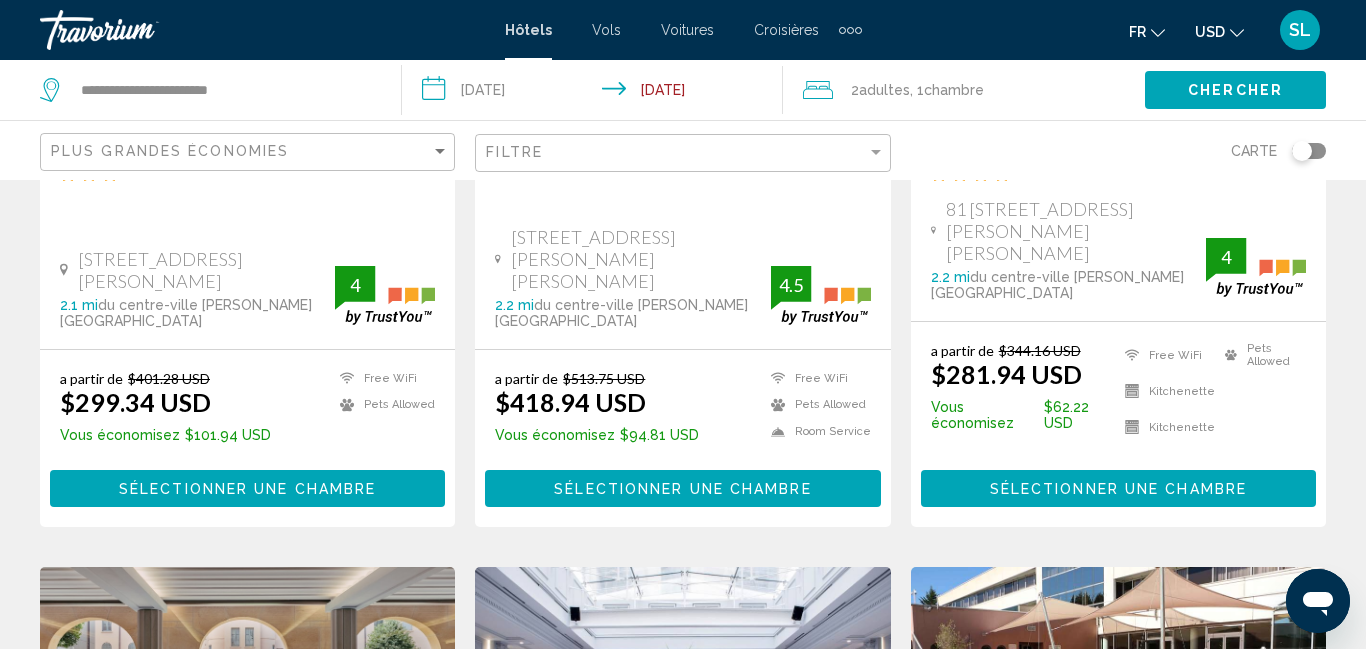 scroll, scrollTop: 0, scrollLeft: 0, axis: both 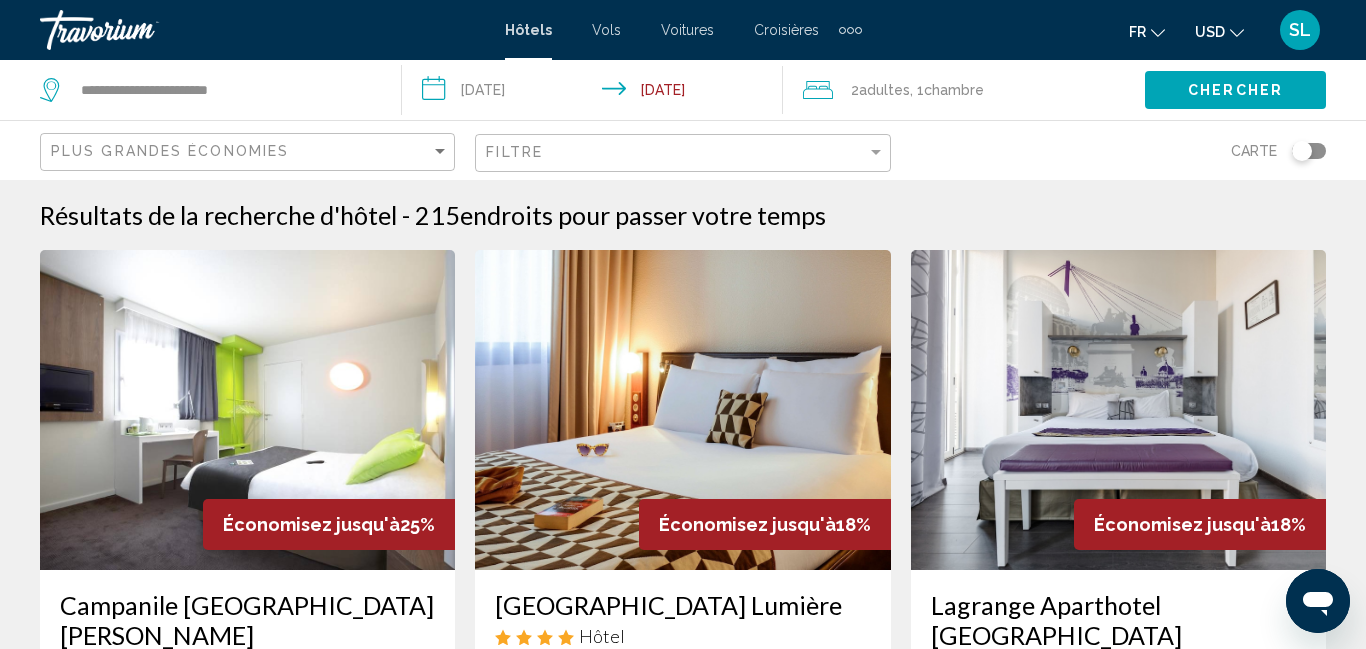 click 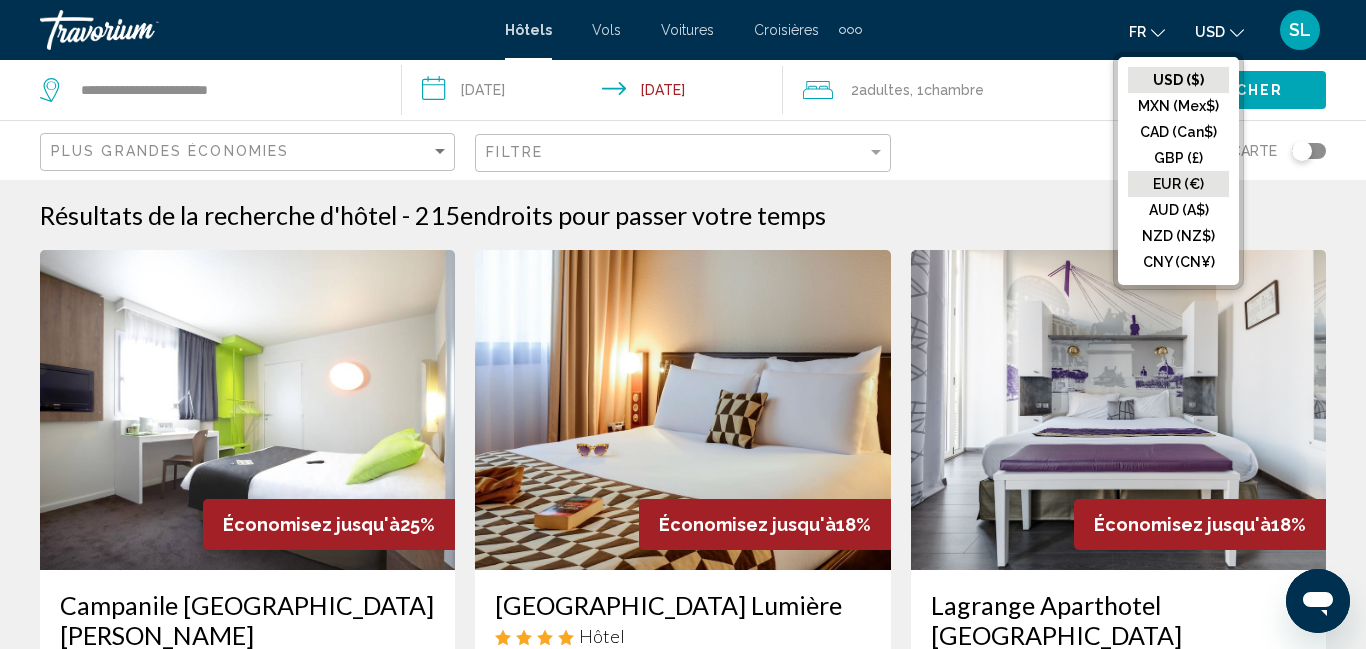 click on "EUR (€)" 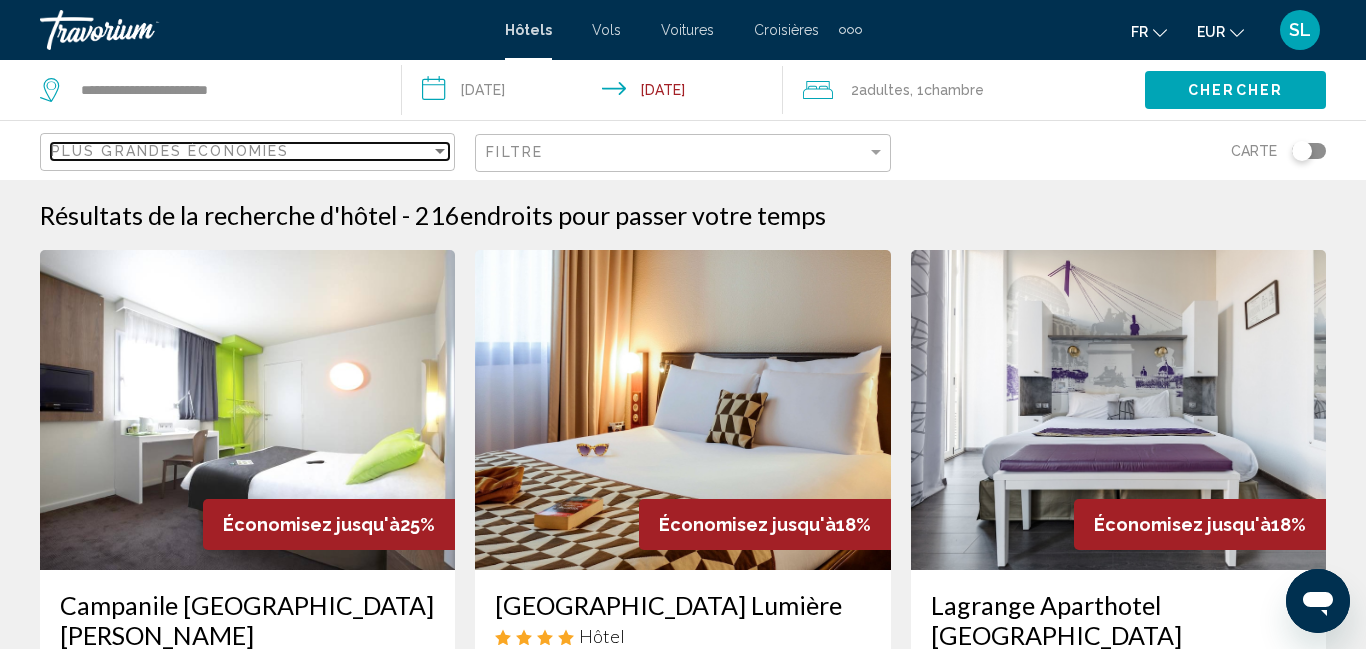 click on "Plus grandes économies" at bounding box center [241, 151] 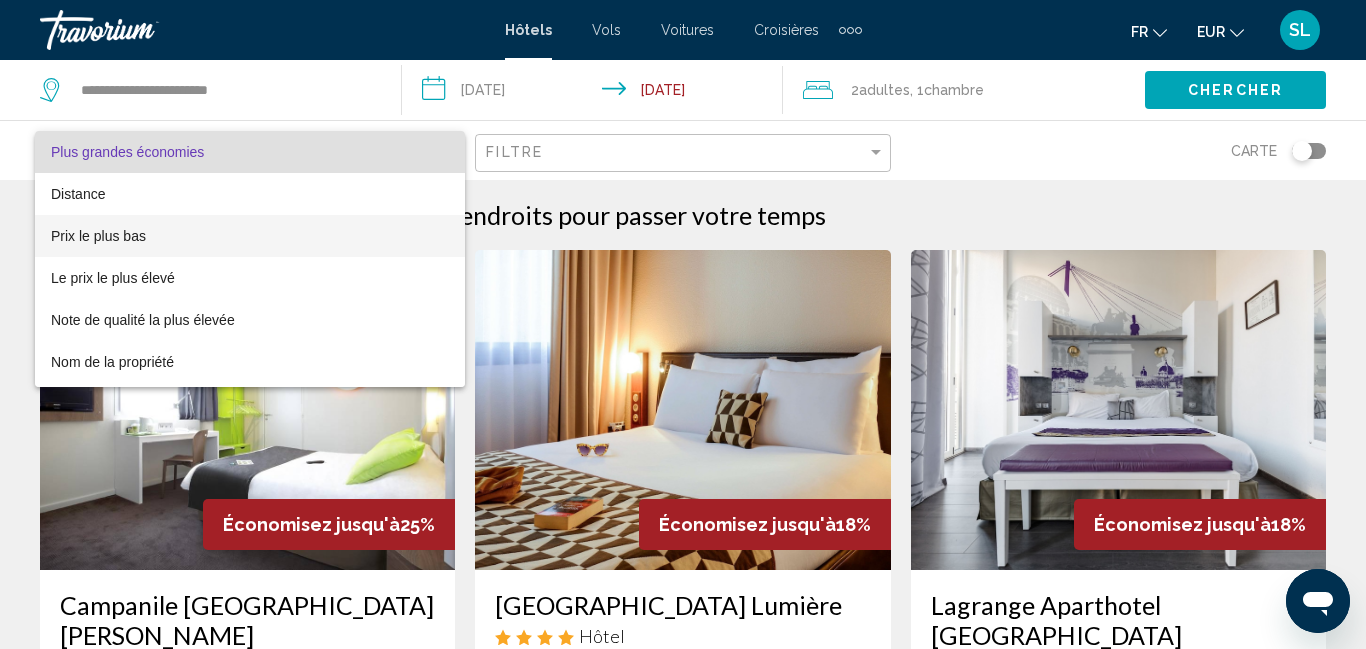click on "Prix le plus bas" at bounding box center (250, 236) 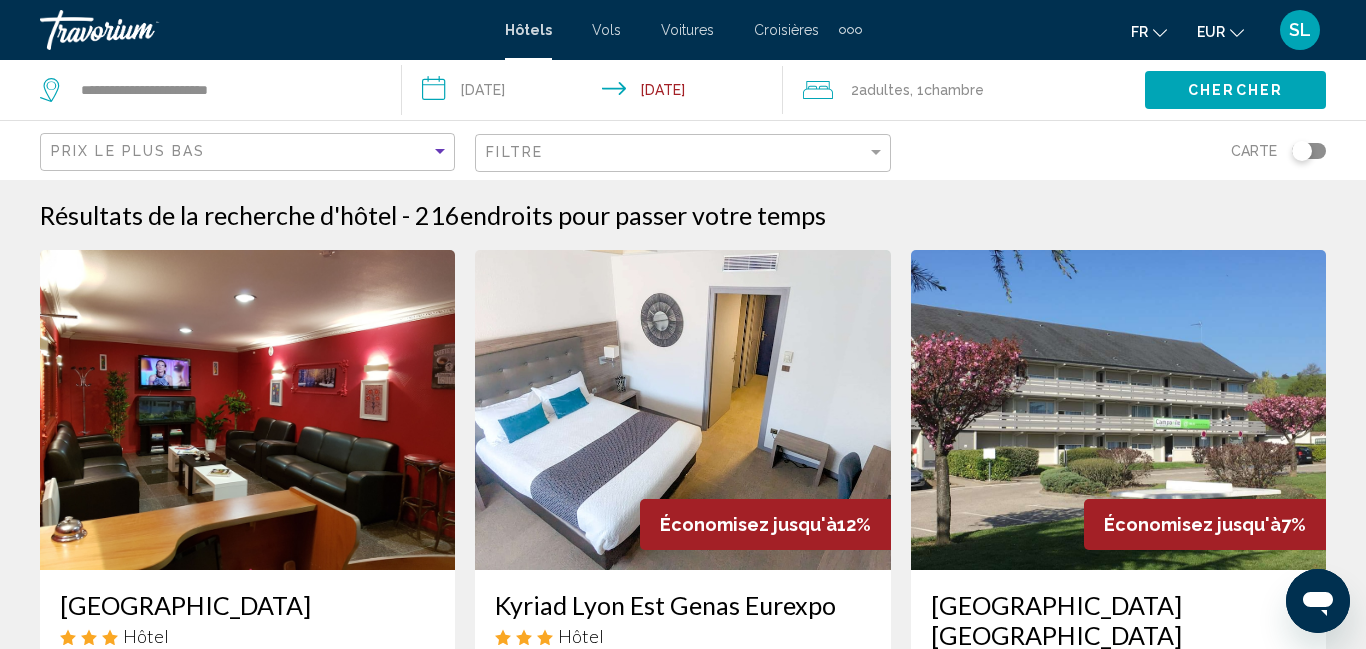 click on "Filtre" 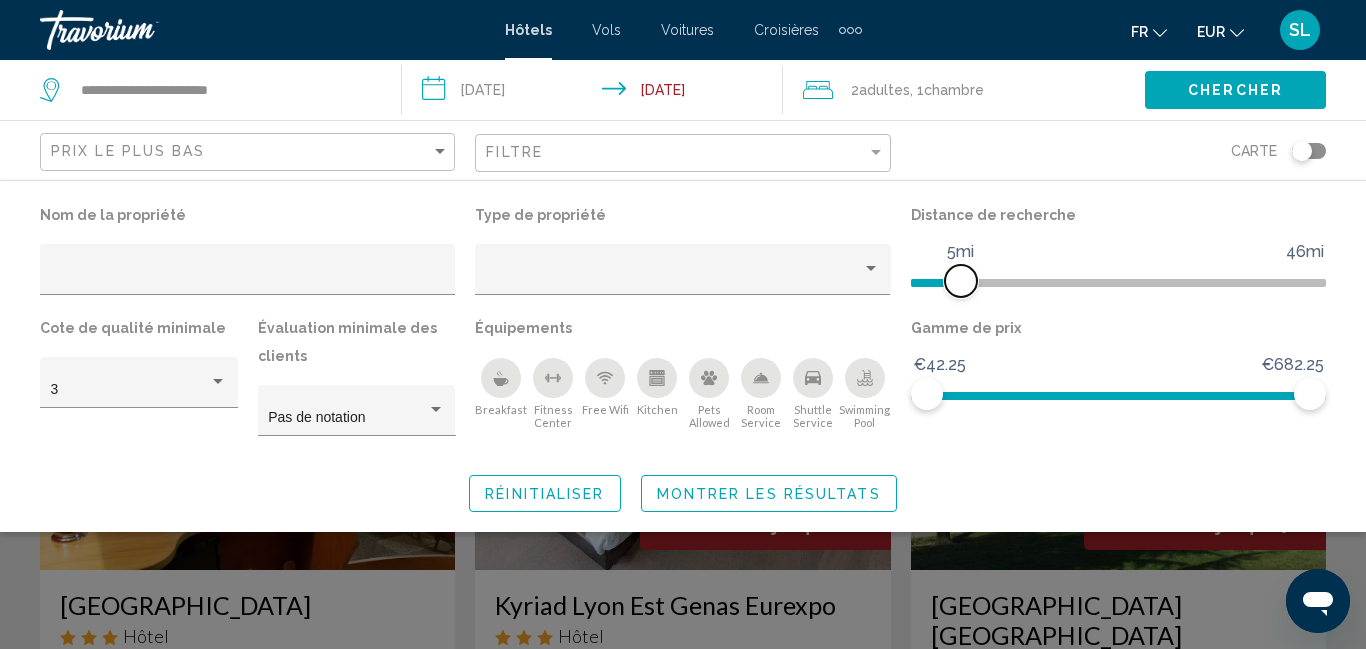 drag, startPoint x: 1174, startPoint y: 283, endPoint x: 959, endPoint y: 310, distance: 216.68872 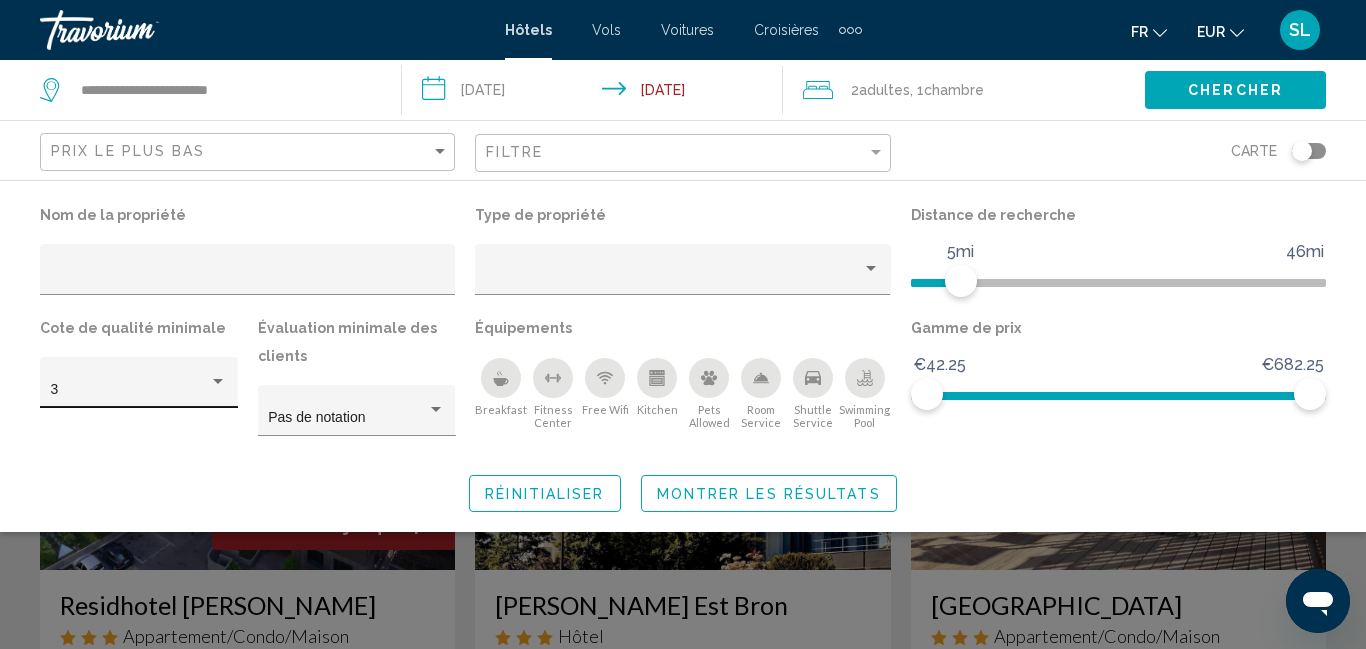click on "3" at bounding box center (130, 390) 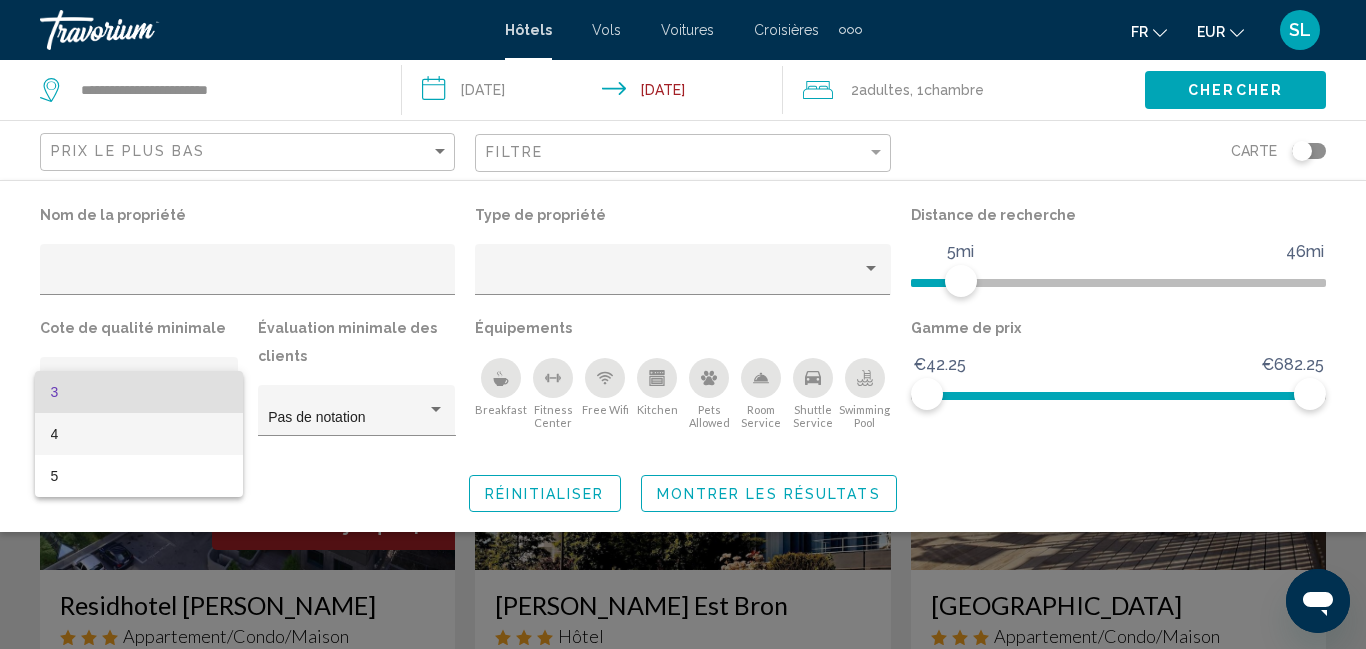 click on "4" at bounding box center [139, 434] 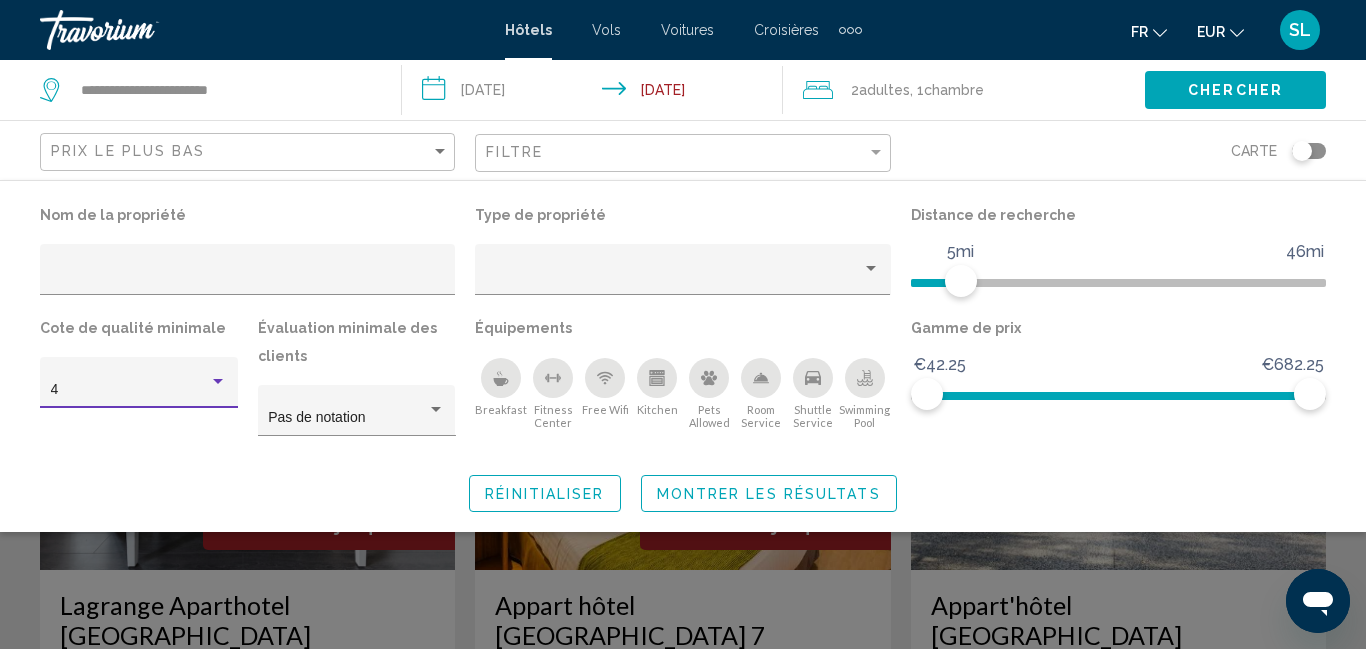 click on "Montrer les résultats" 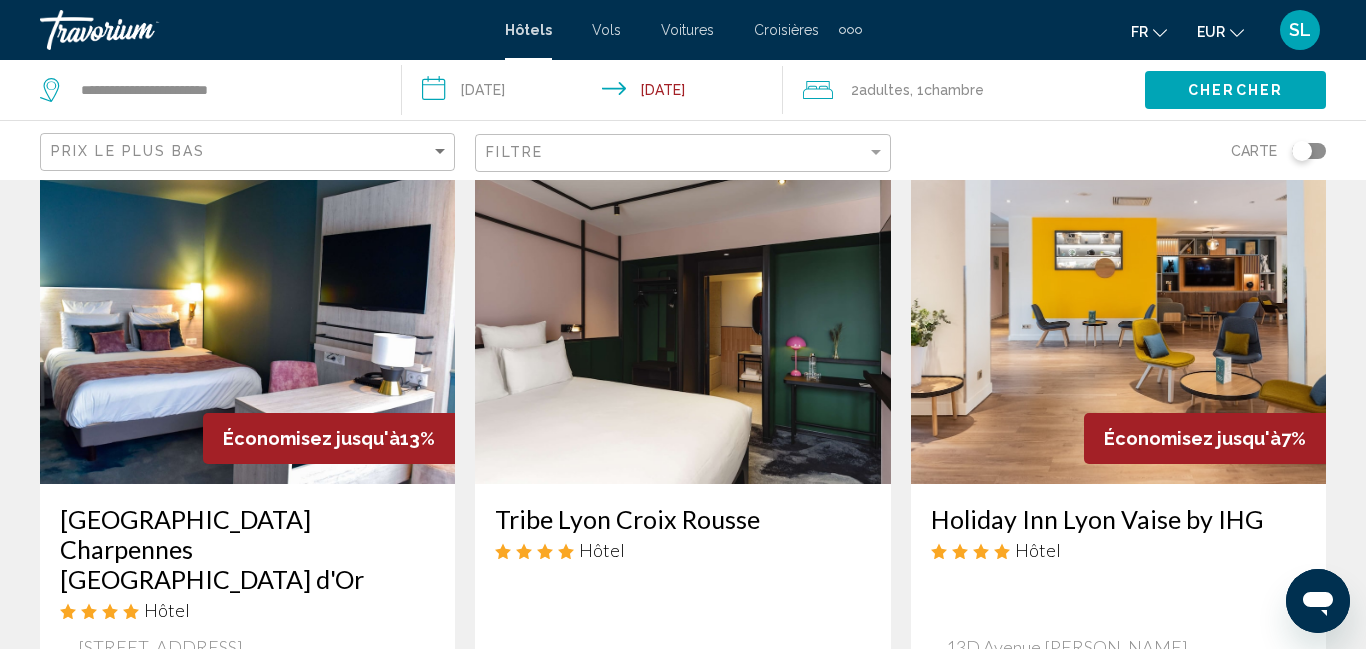 scroll, scrollTop: 886, scrollLeft: 0, axis: vertical 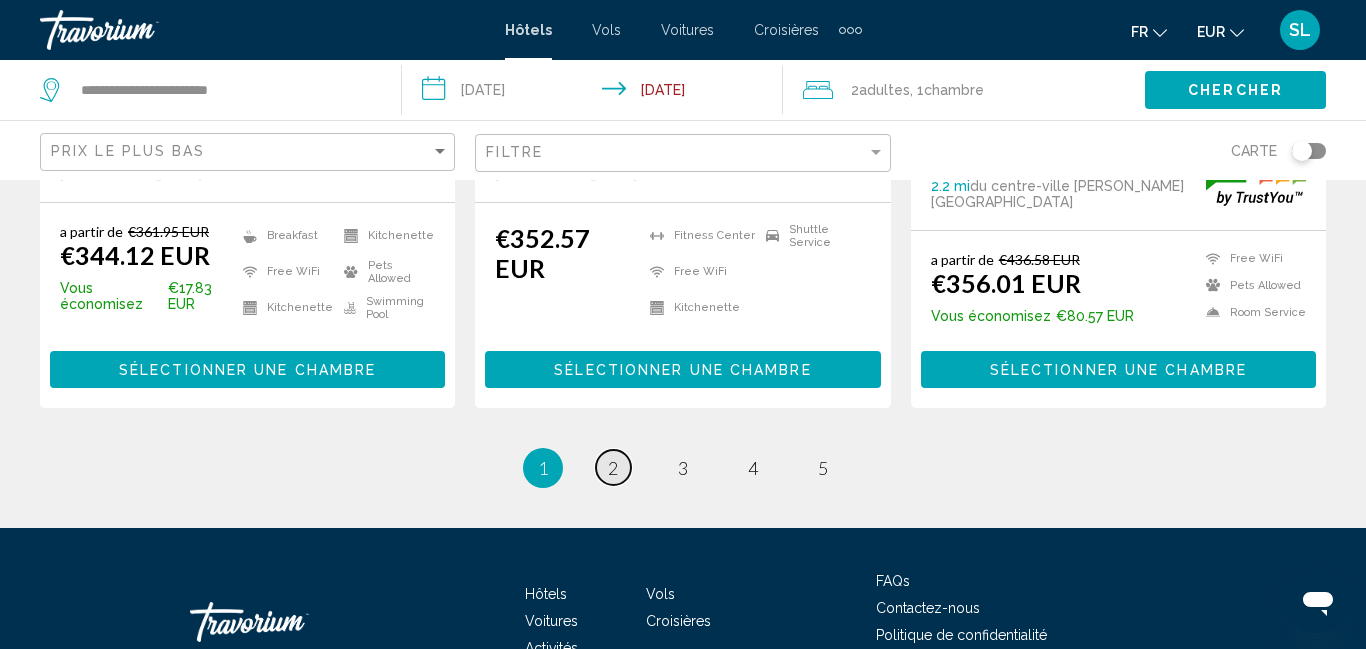 click on "page  2" at bounding box center [613, 467] 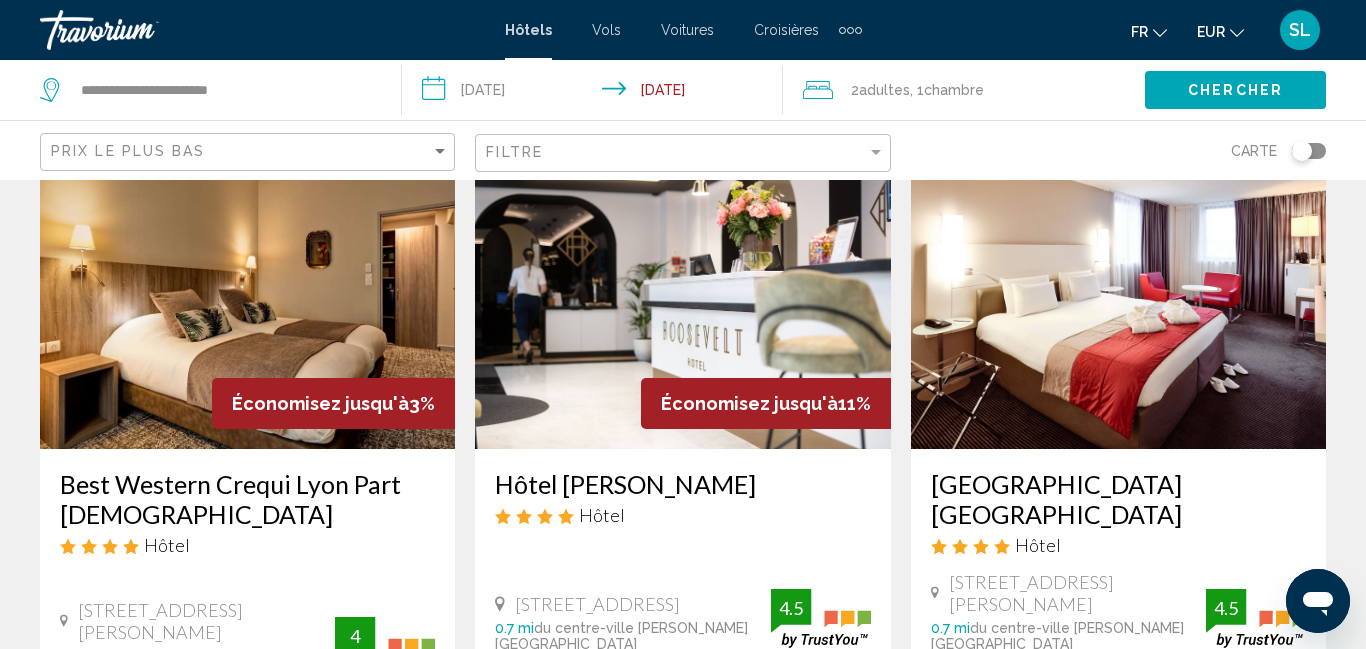 scroll, scrollTop: 0, scrollLeft: 0, axis: both 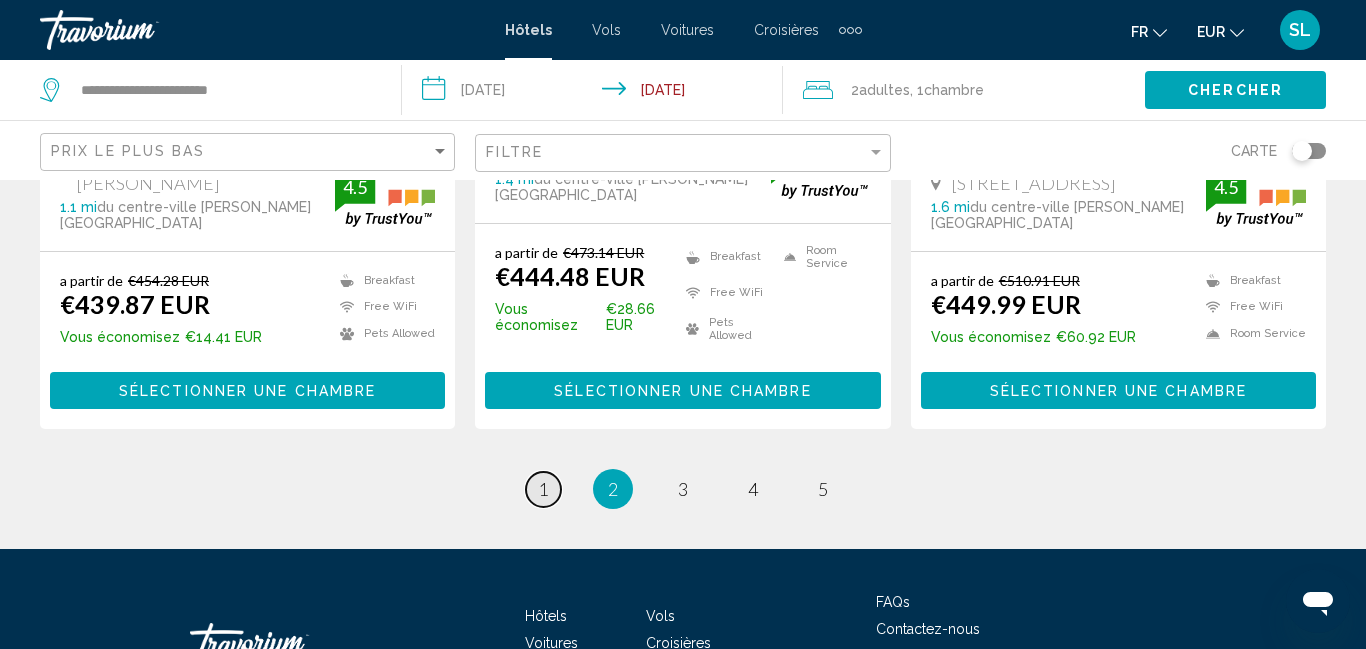 click on "page  1" at bounding box center (543, 489) 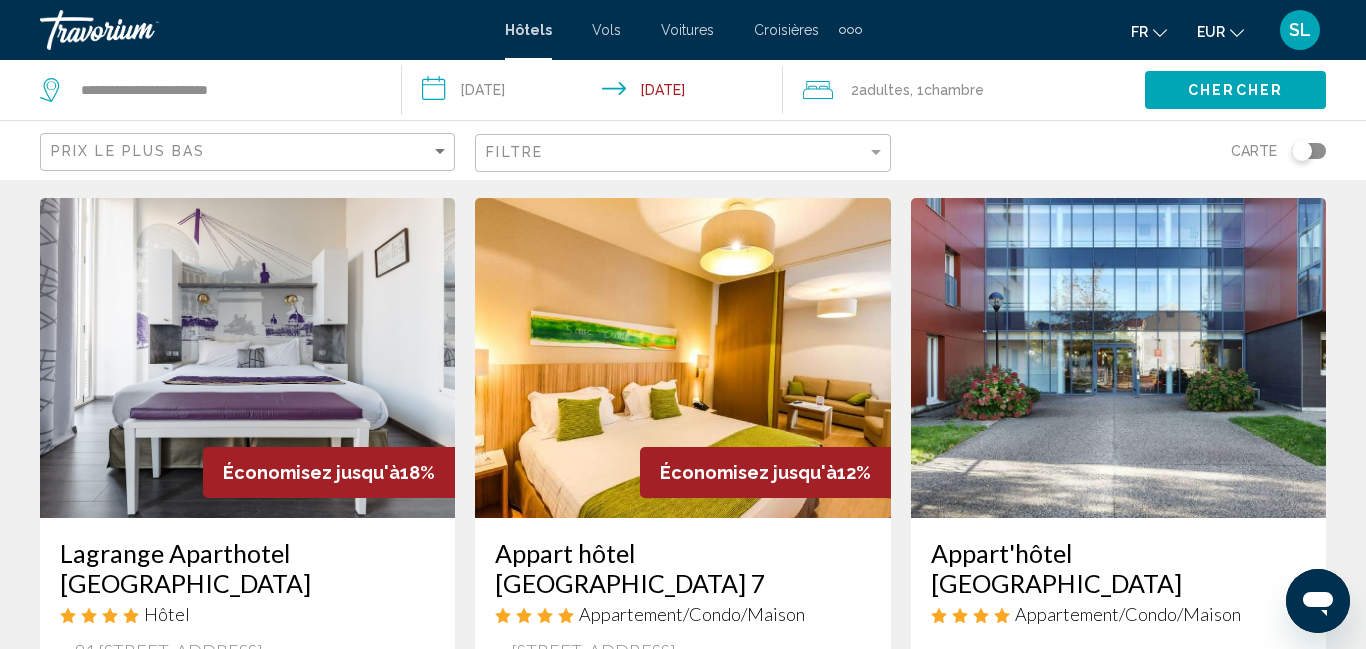 scroll, scrollTop: 0, scrollLeft: 0, axis: both 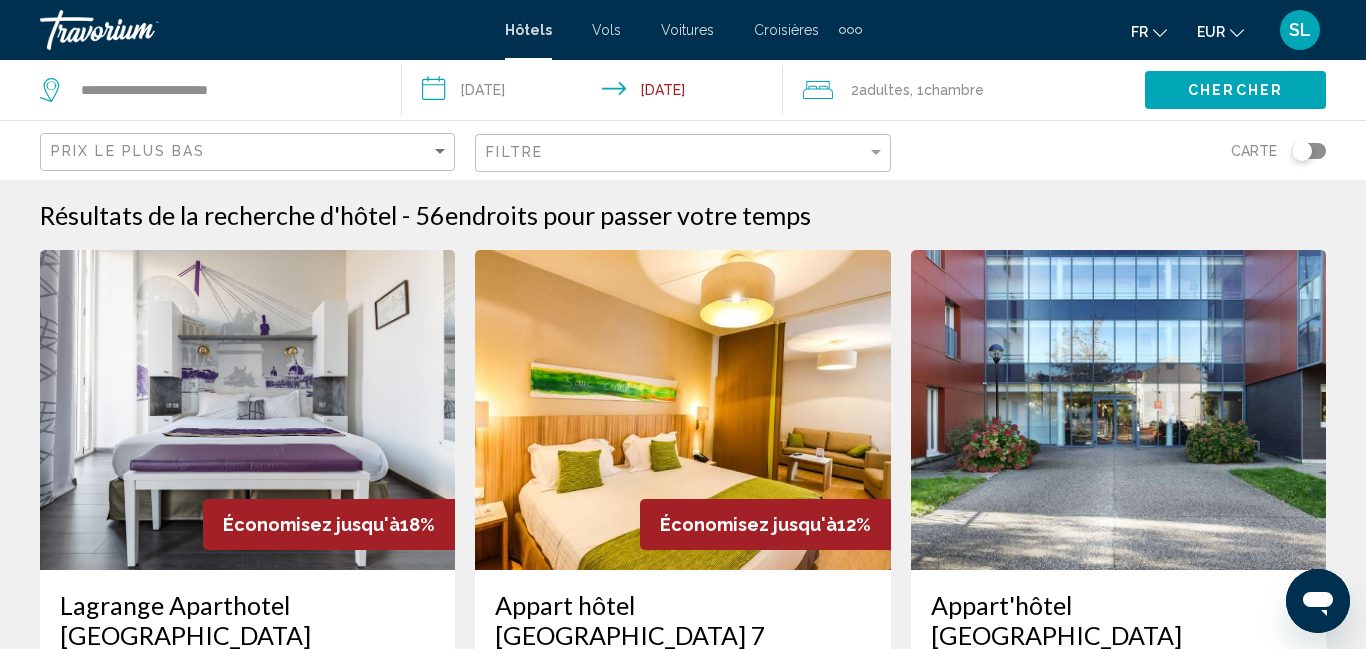 click on "**********" at bounding box center [597, 93] 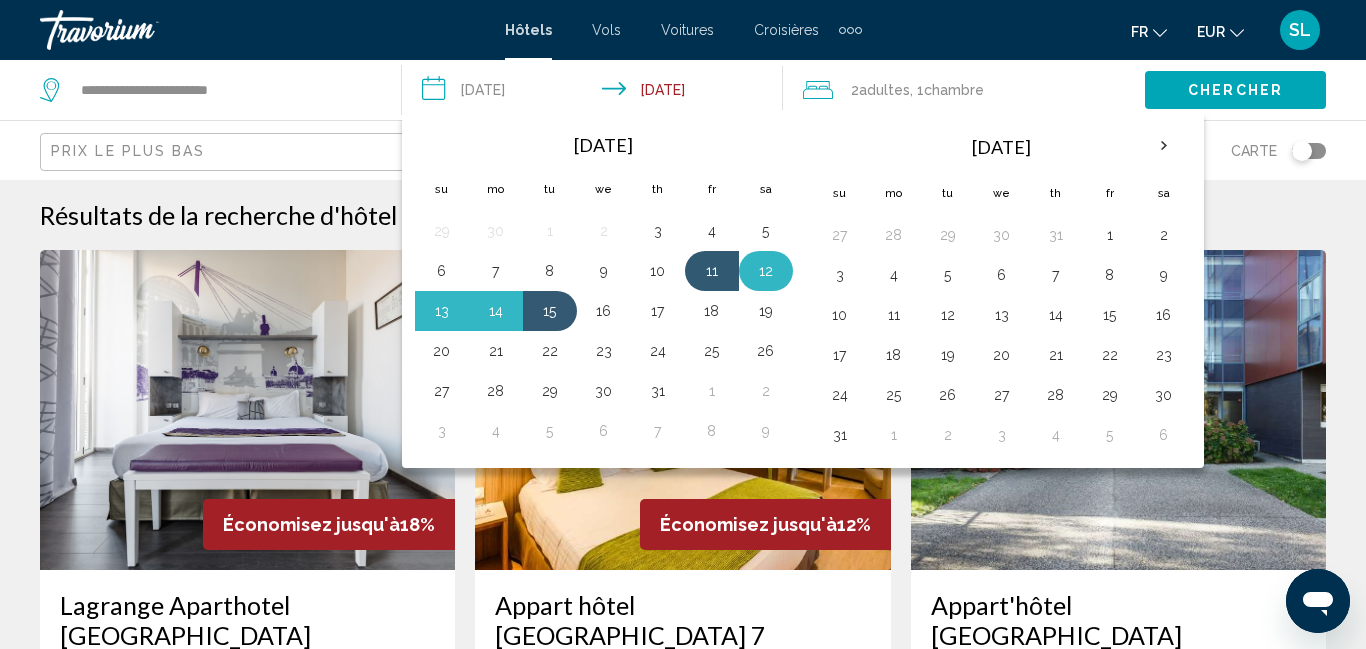 click on "12" at bounding box center (766, 271) 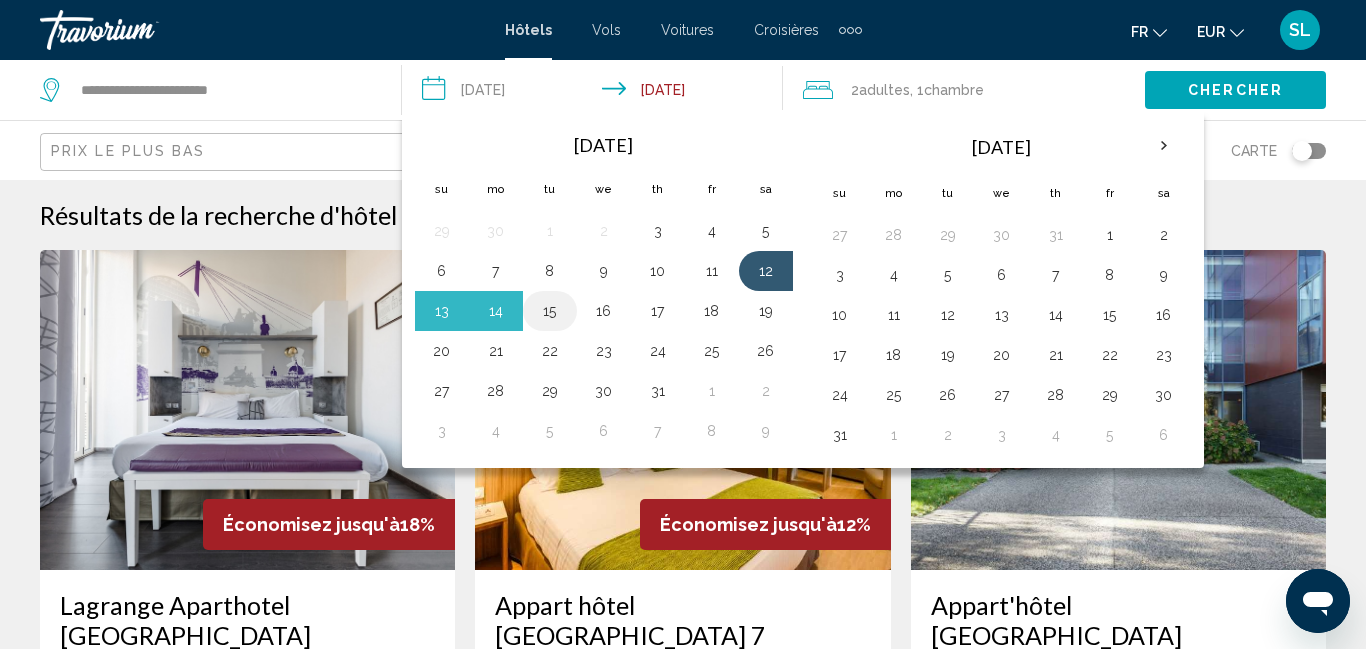 click on "15" at bounding box center (550, 311) 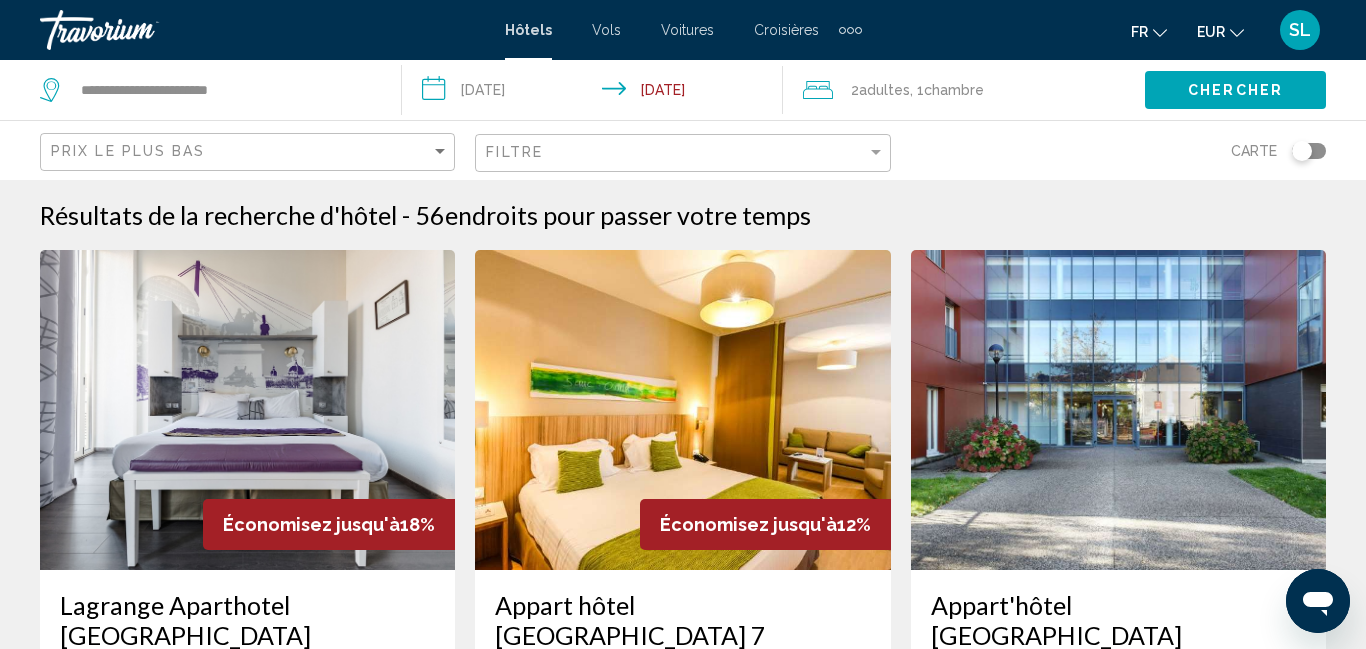 click on "Chercher" 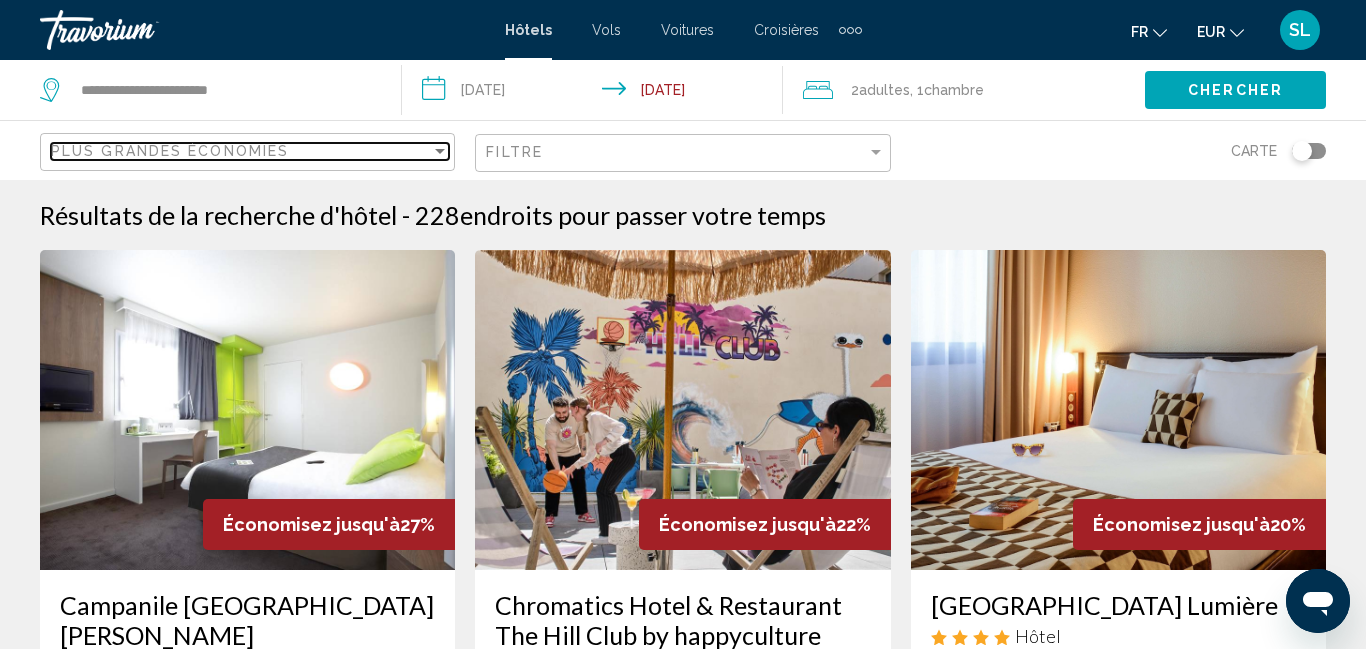 click on "Plus grandes économies" at bounding box center [241, 151] 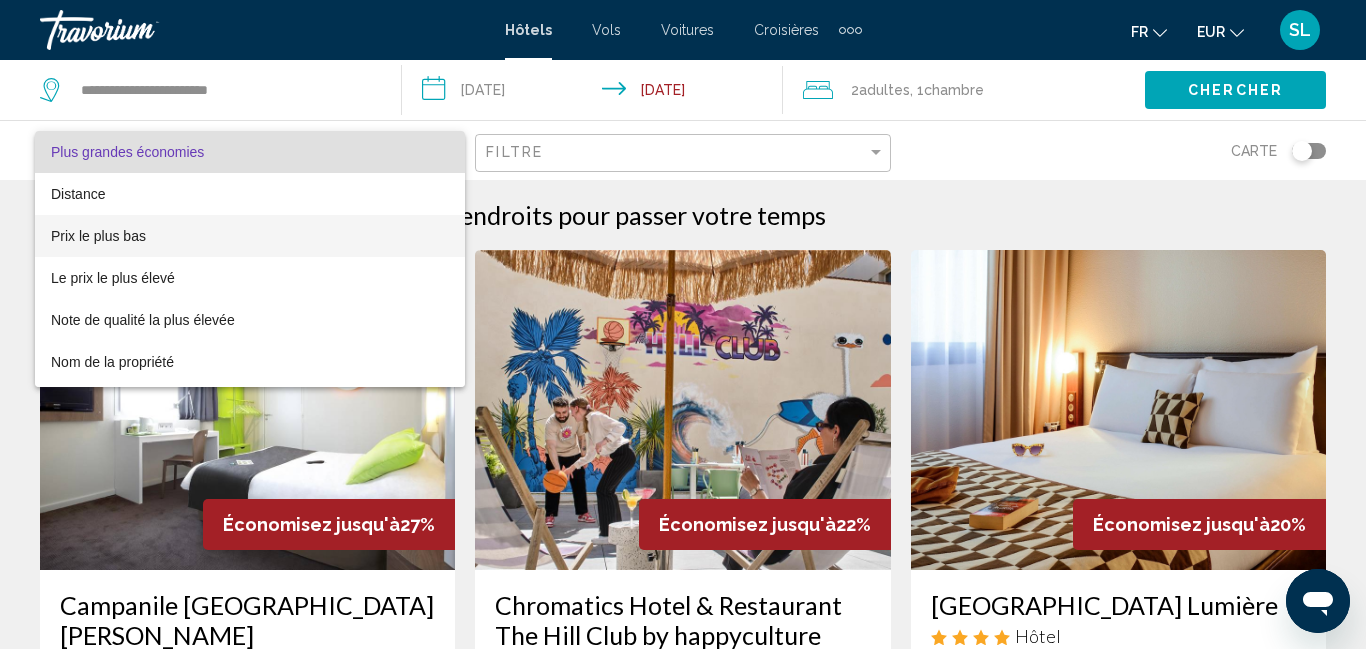 click on "Prix le plus bas" at bounding box center (250, 236) 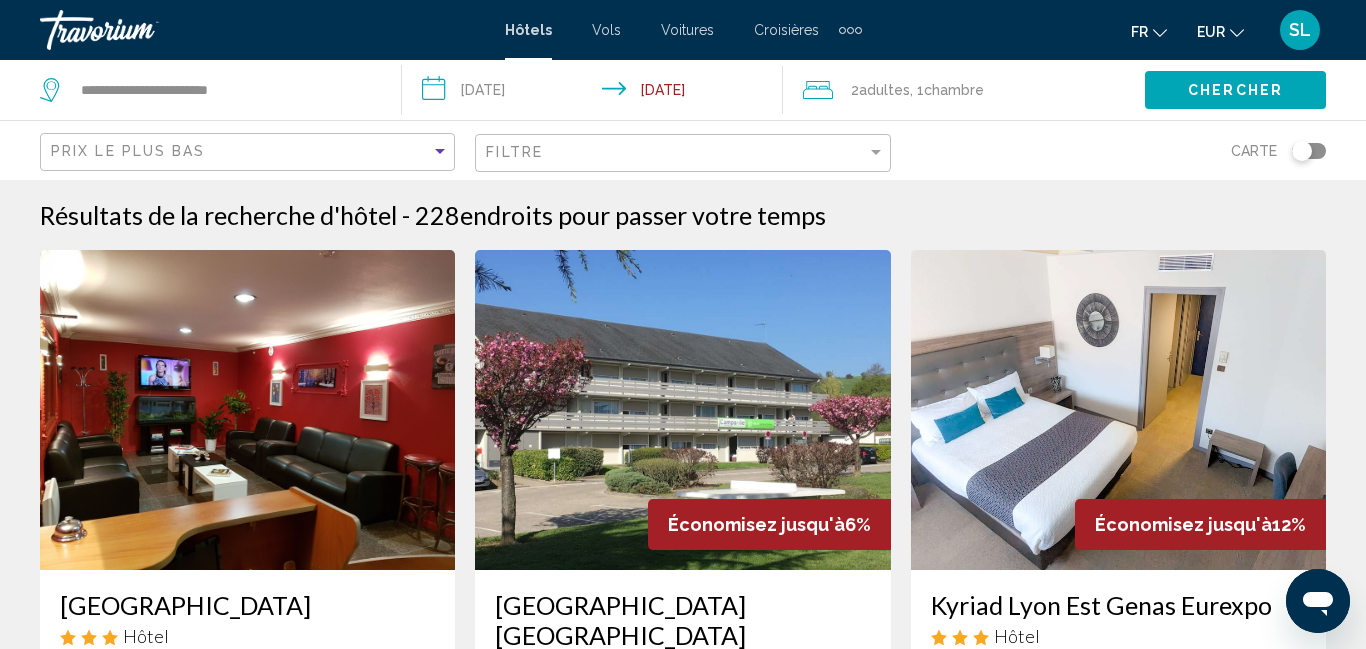 click on "Filtre" 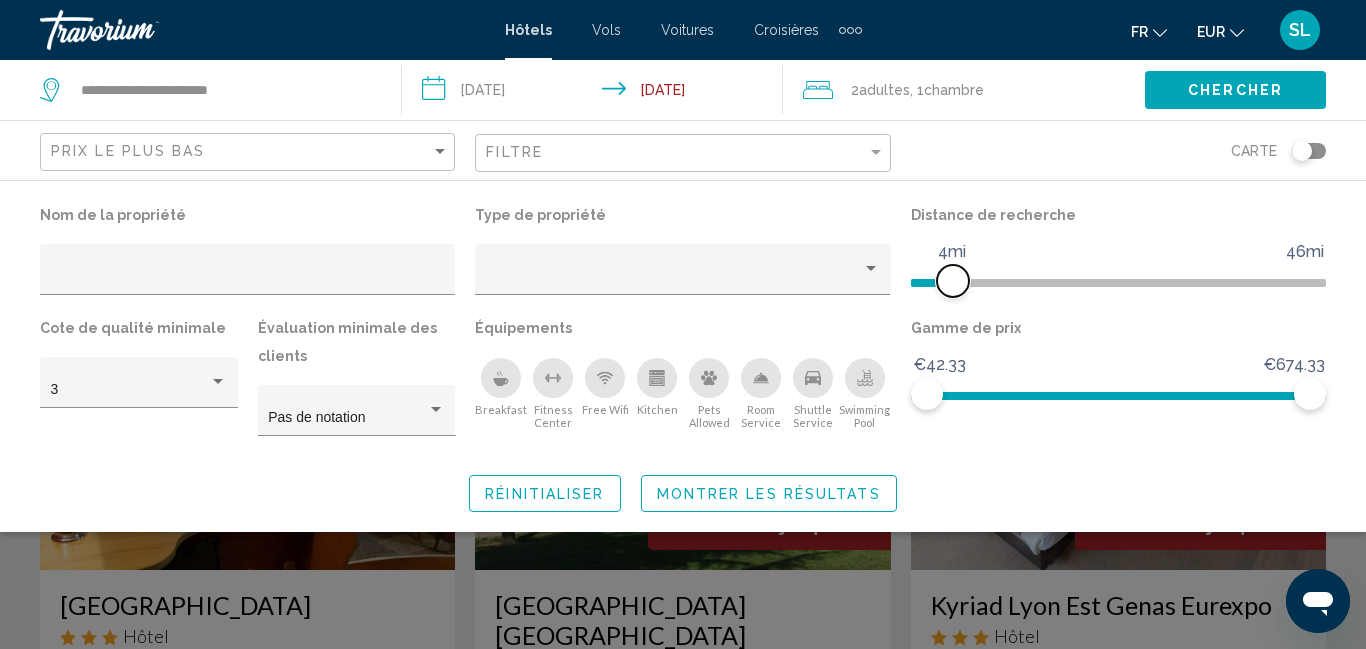 drag, startPoint x: 1182, startPoint y: 282, endPoint x: 950, endPoint y: 294, distance: 232.31013 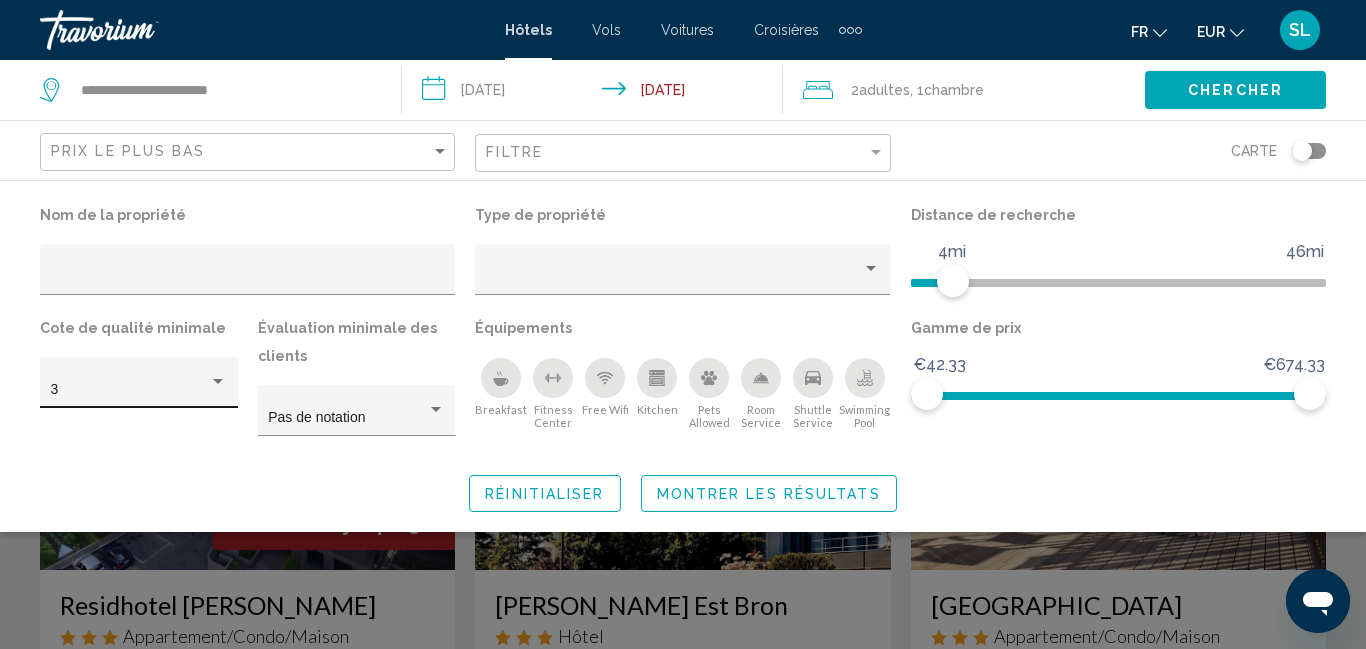 click on "3" at bounding box center [130, 390] 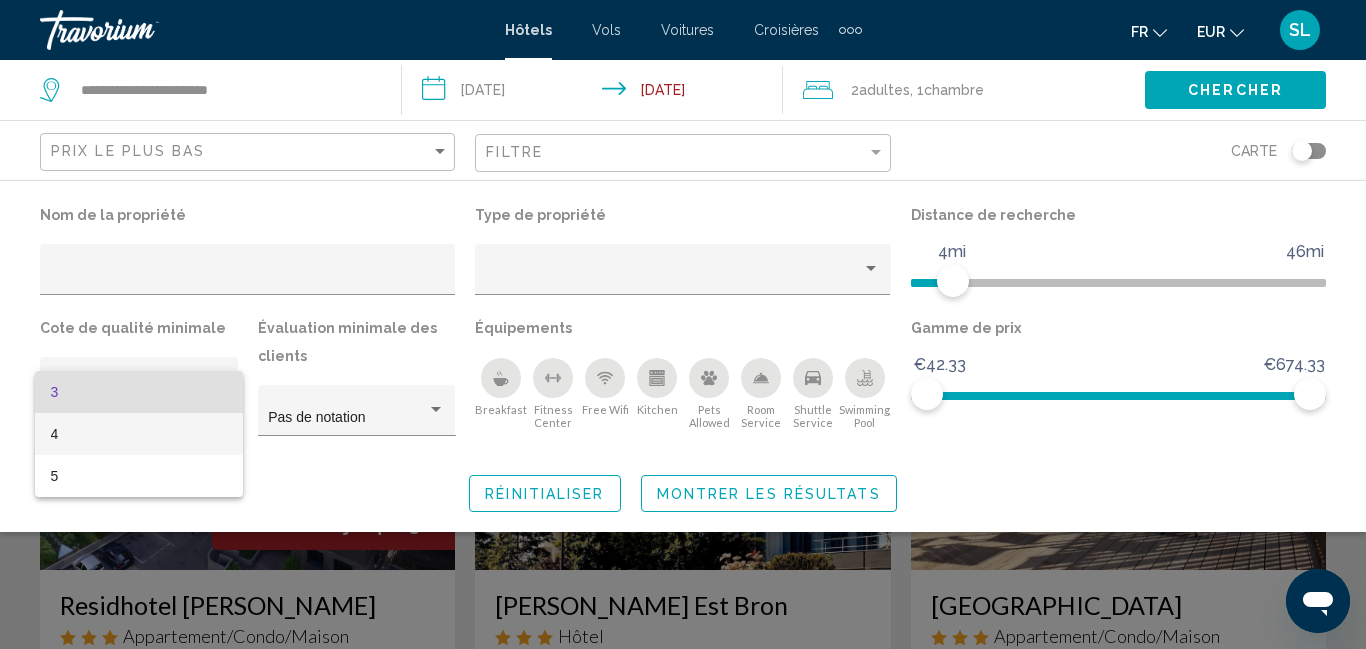 click on "4" at bounding box center [139, 434] 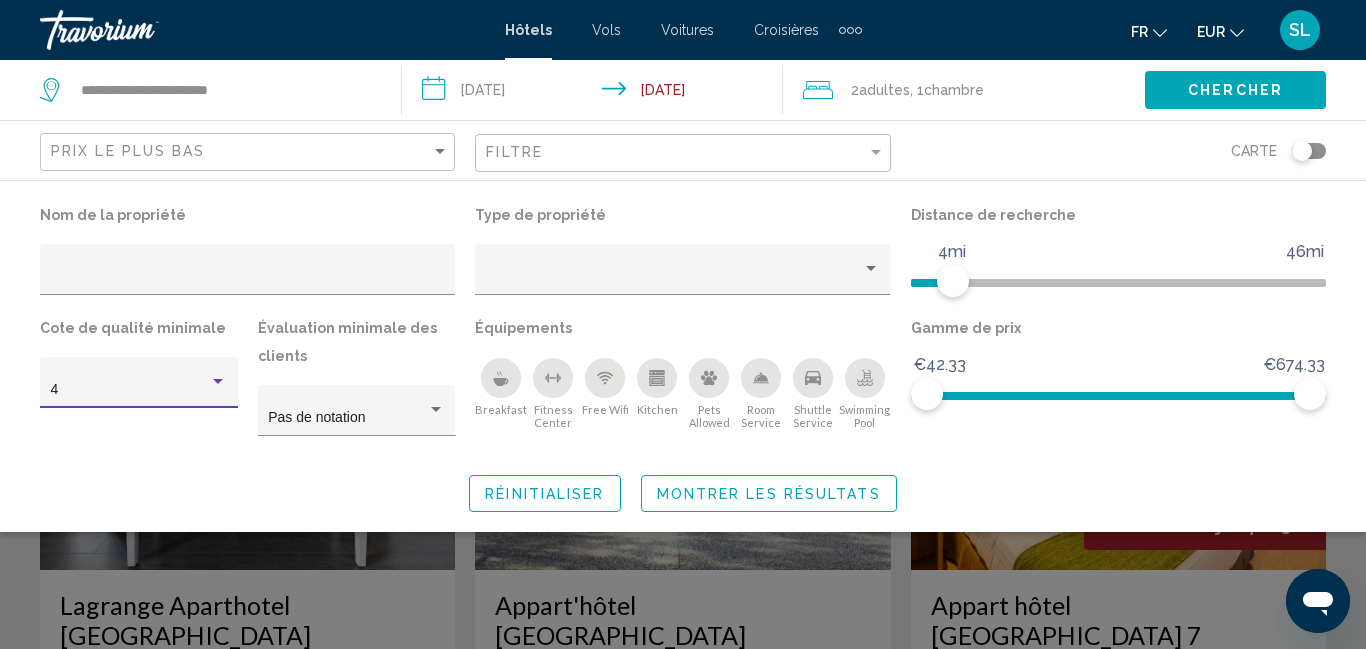 click on "Montrer les résultats" 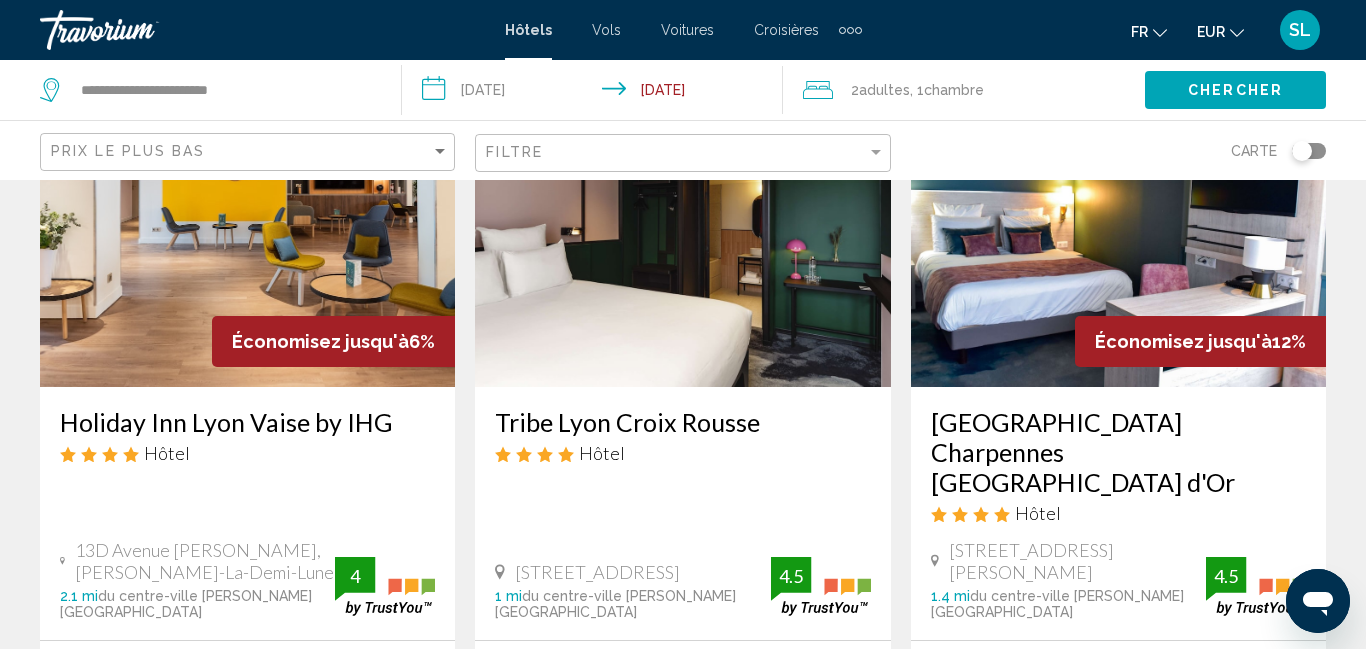 scroll, scrollTop: 983, scrollLeft: 0, axis: vertical 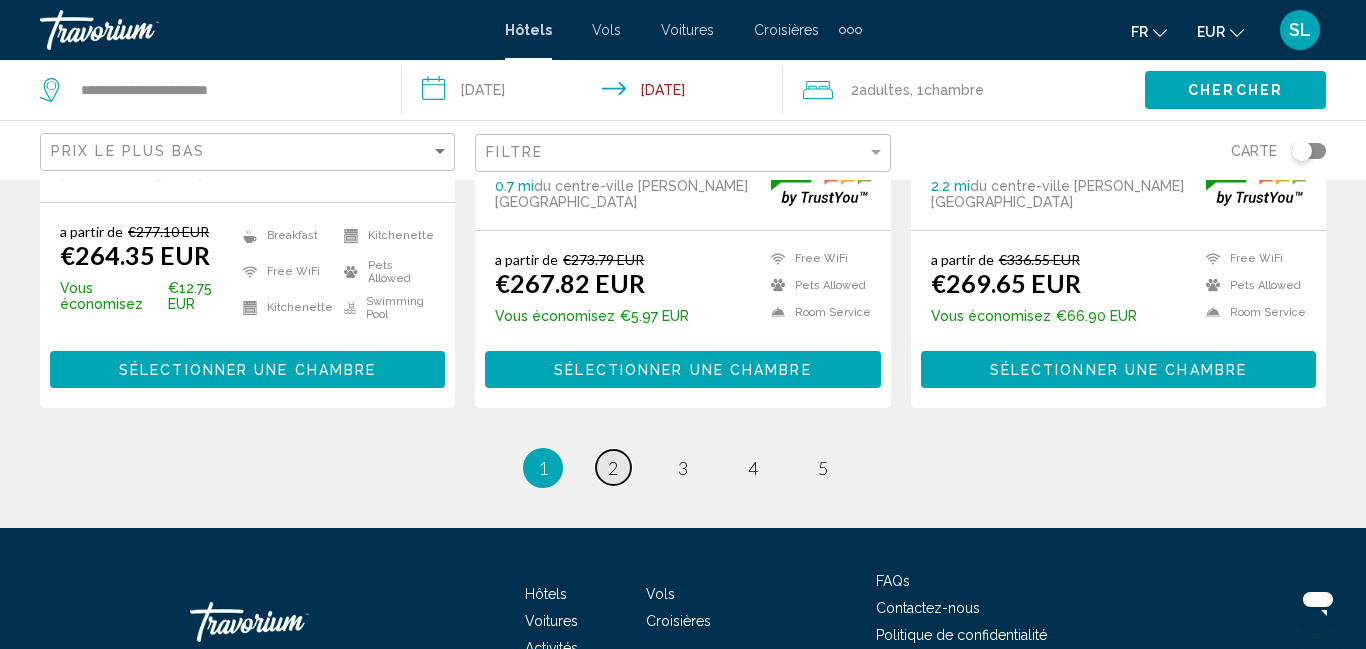 click on "page  2" at bounding box center [613, 467] 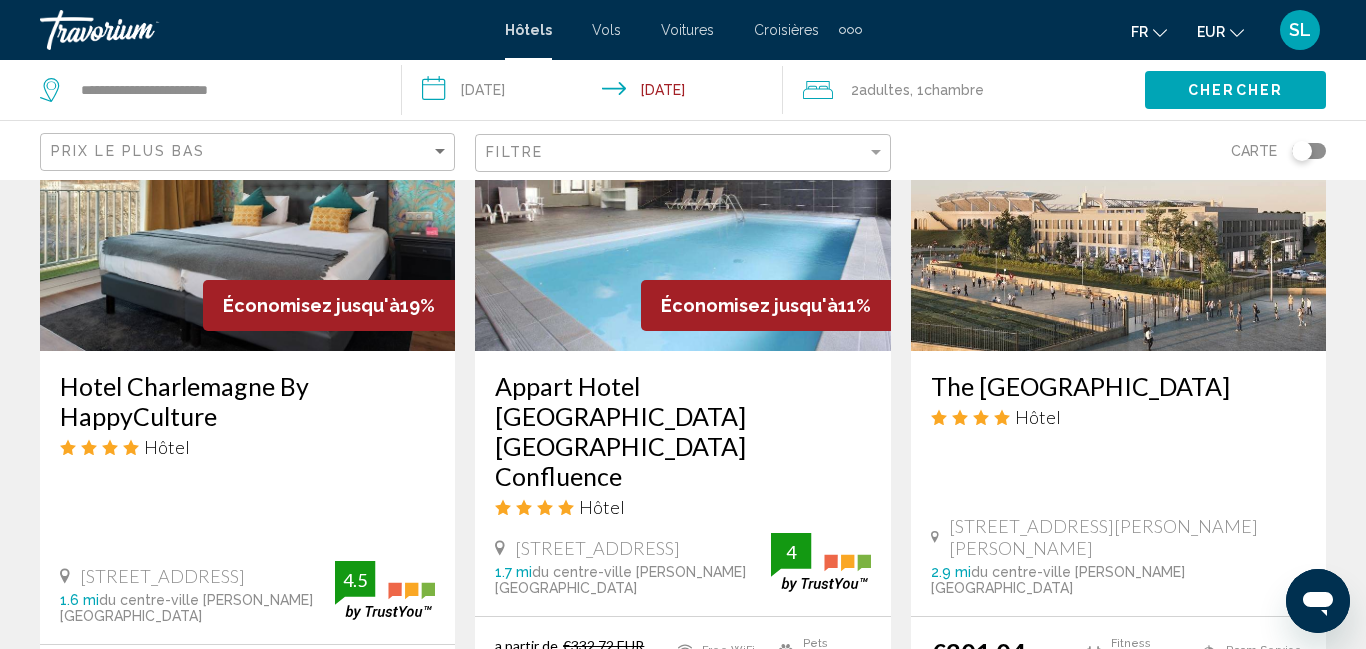 scroll, scrollTop: 0, scrollLeft: 0, axis: both 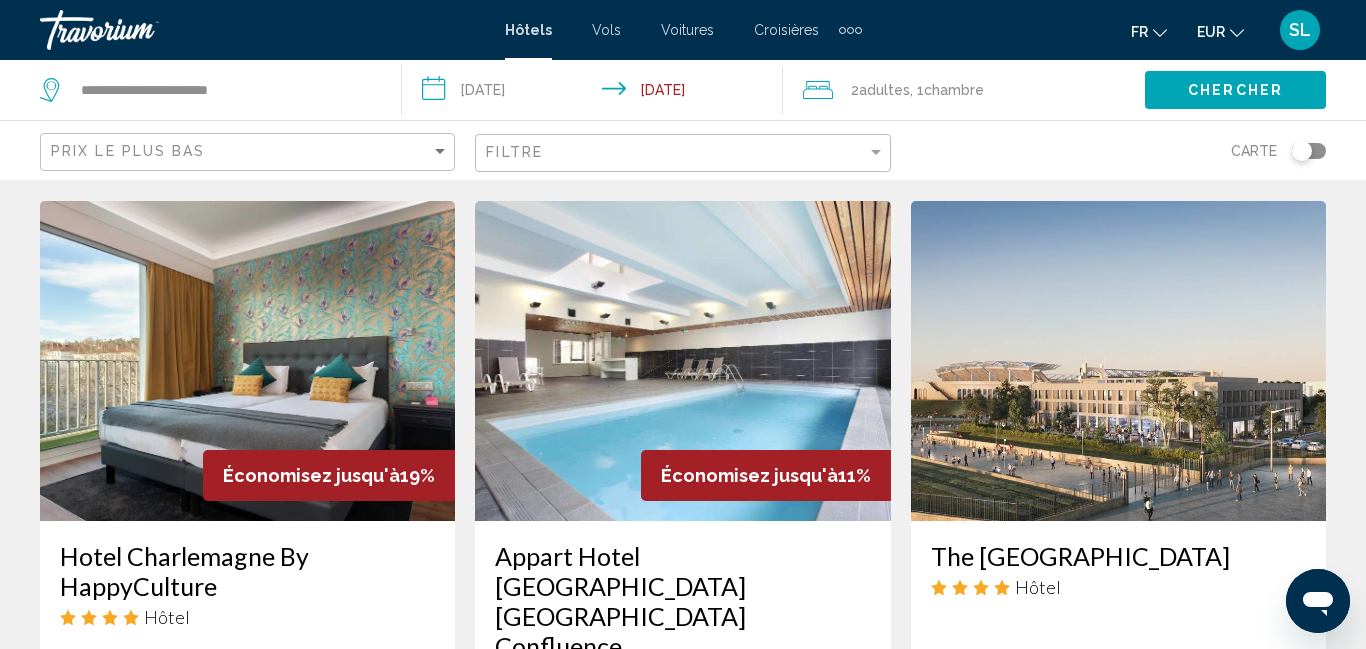 click on "Hotel Charlemagne By HappyCulture" at bounding box center [247, 571] 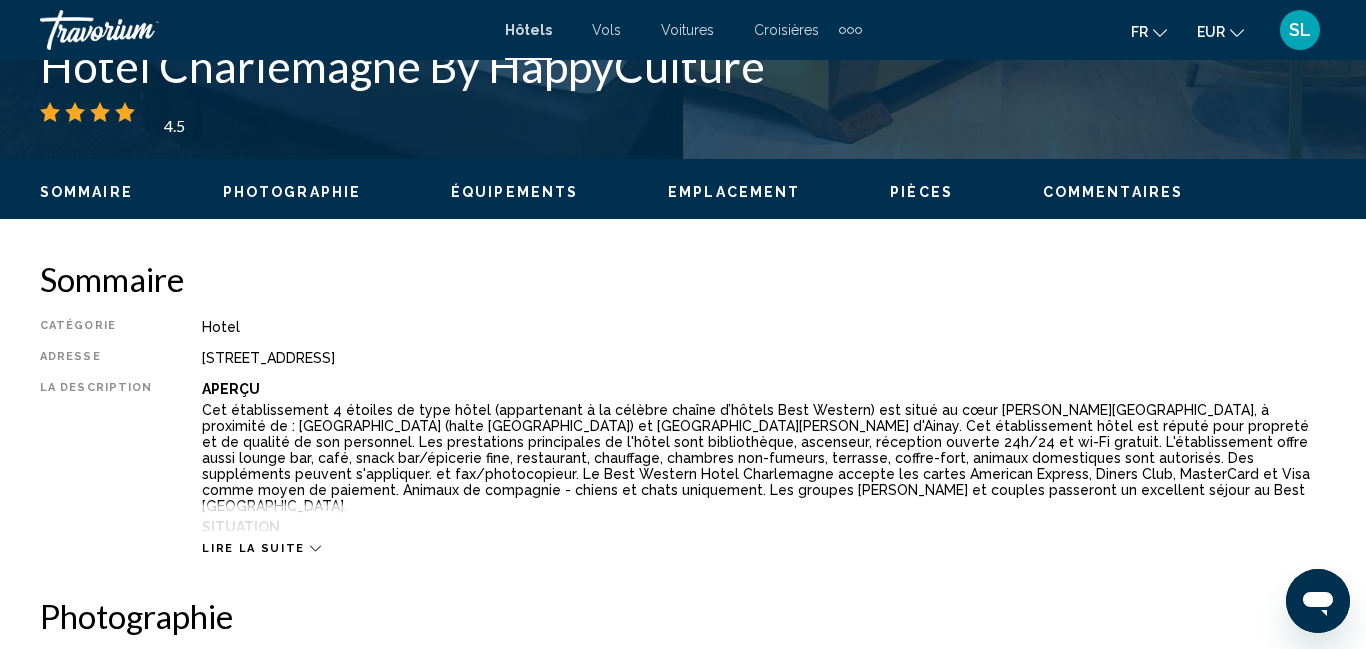 scroll, scrollTop: 210, scrollLeft: 0, axis: vertical 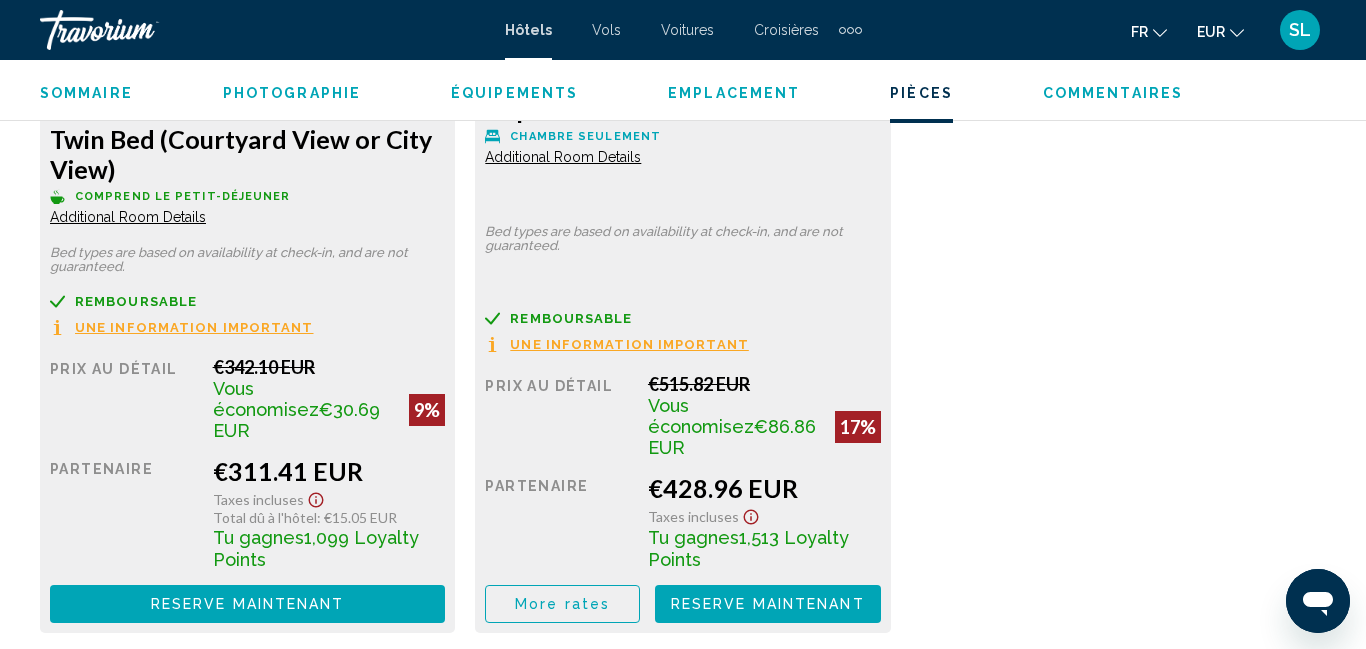 click on "Reserve maintenant Plus disponible" at bounding box center [333, -215] 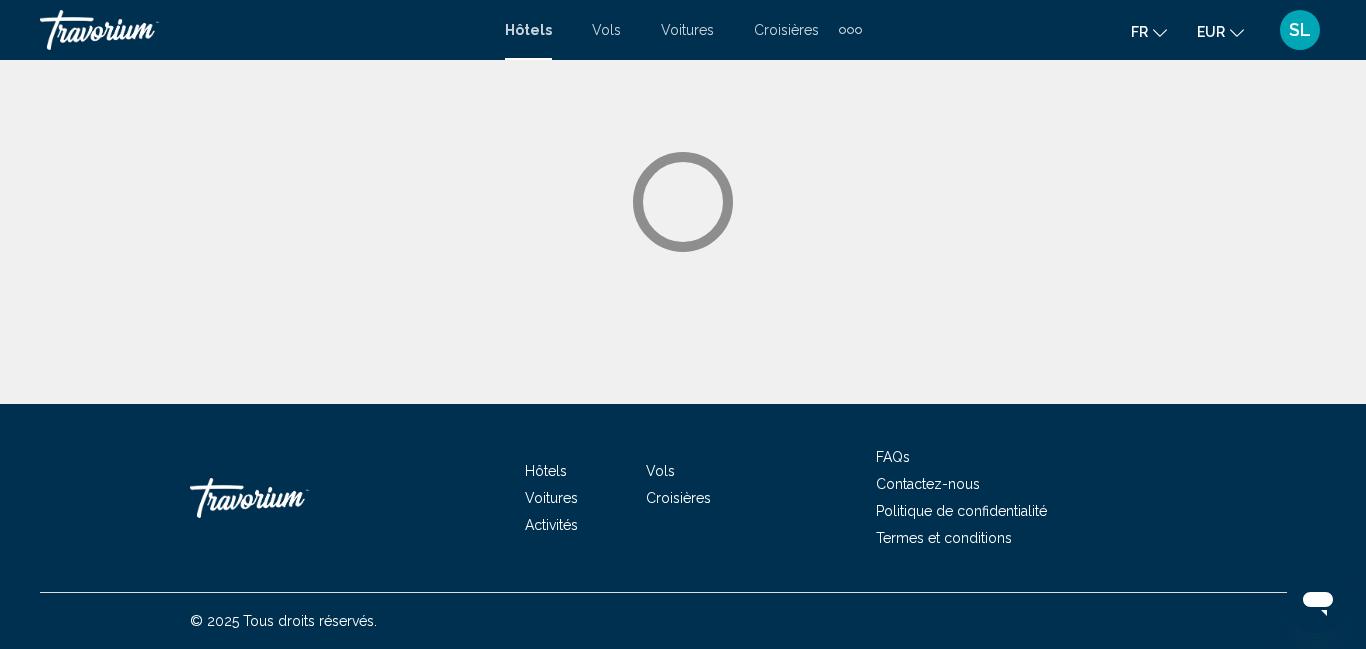 scroll, scrollTop: 0, scrollLeft: 0, axis: both 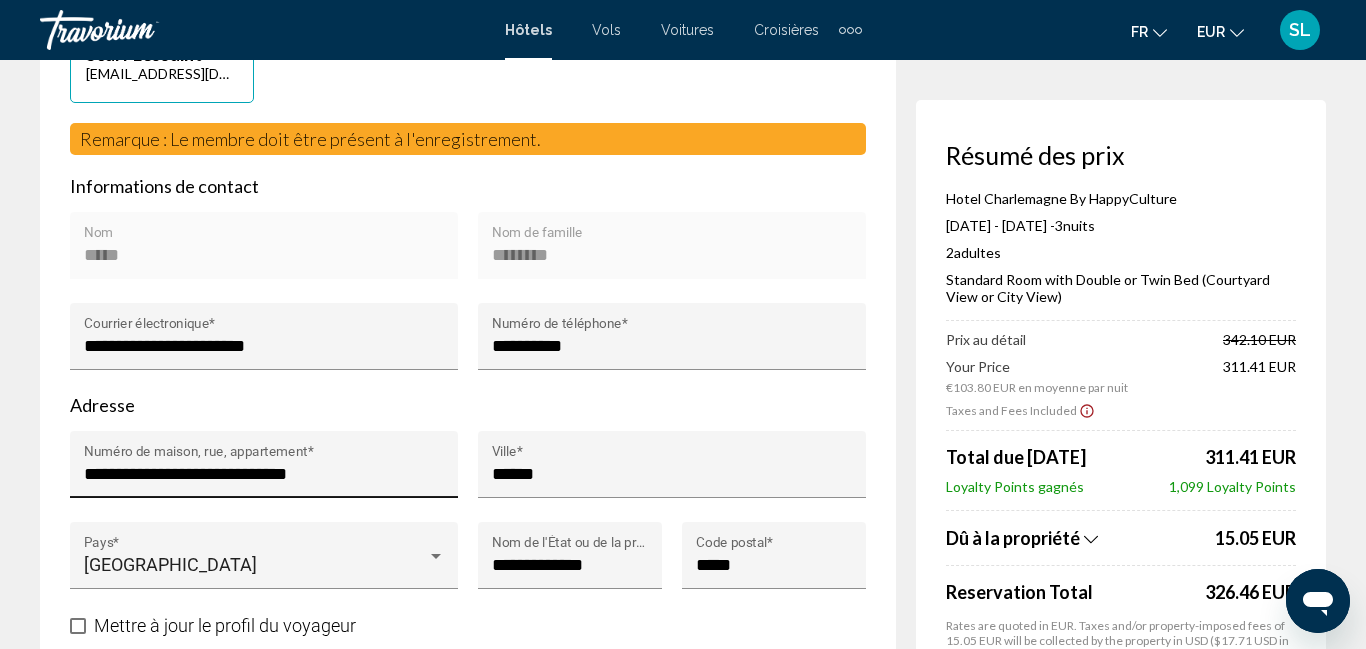 click on "**********" at bounding box center [264, 474] 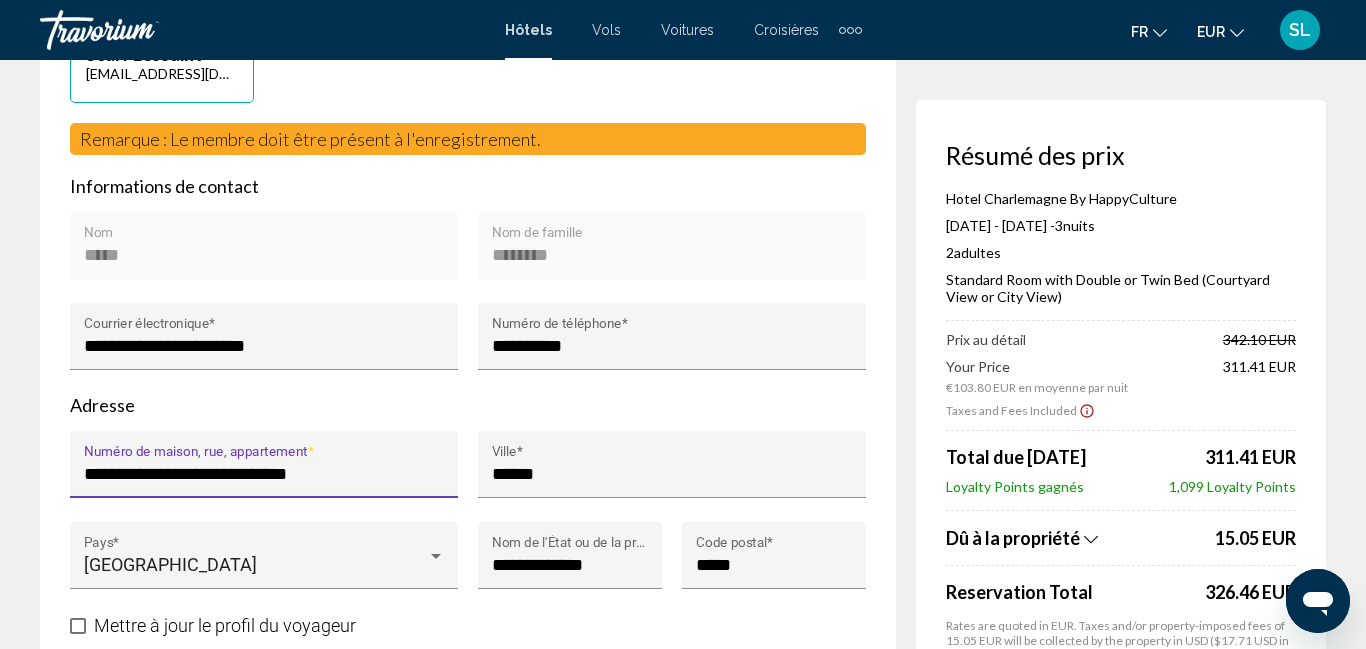 click on "**********" at bounding box center (264, 474) 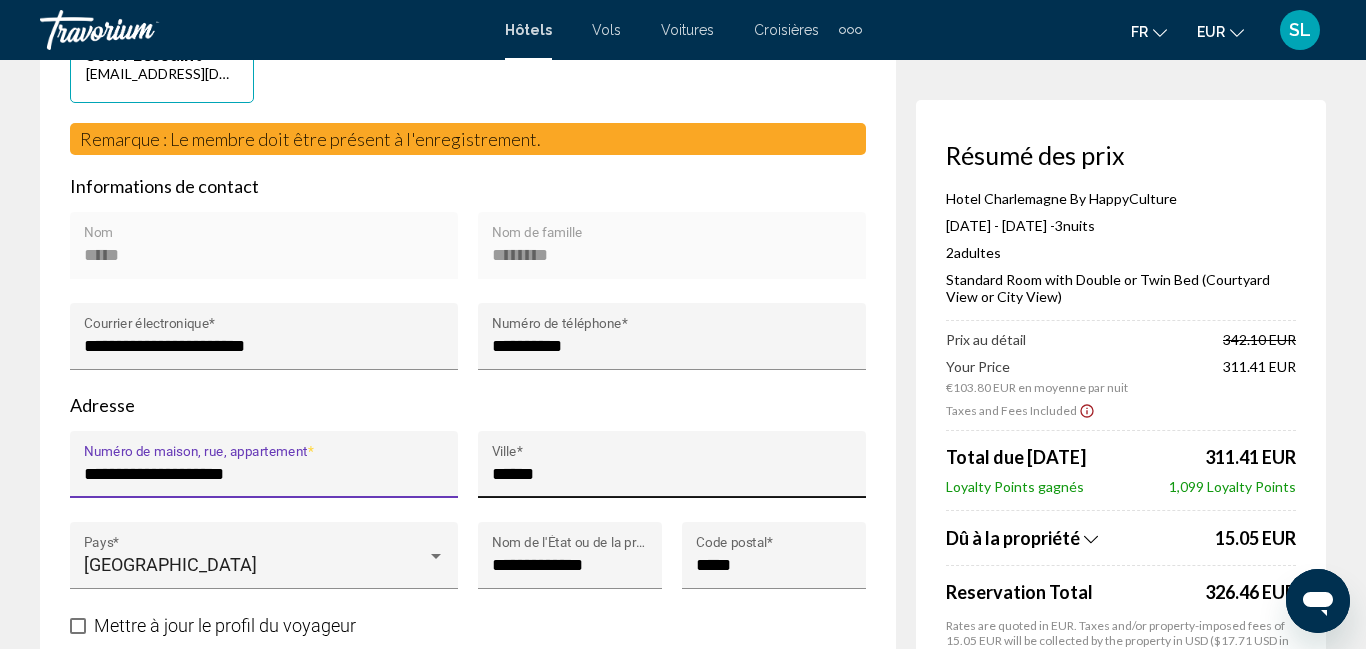 type on "**********" 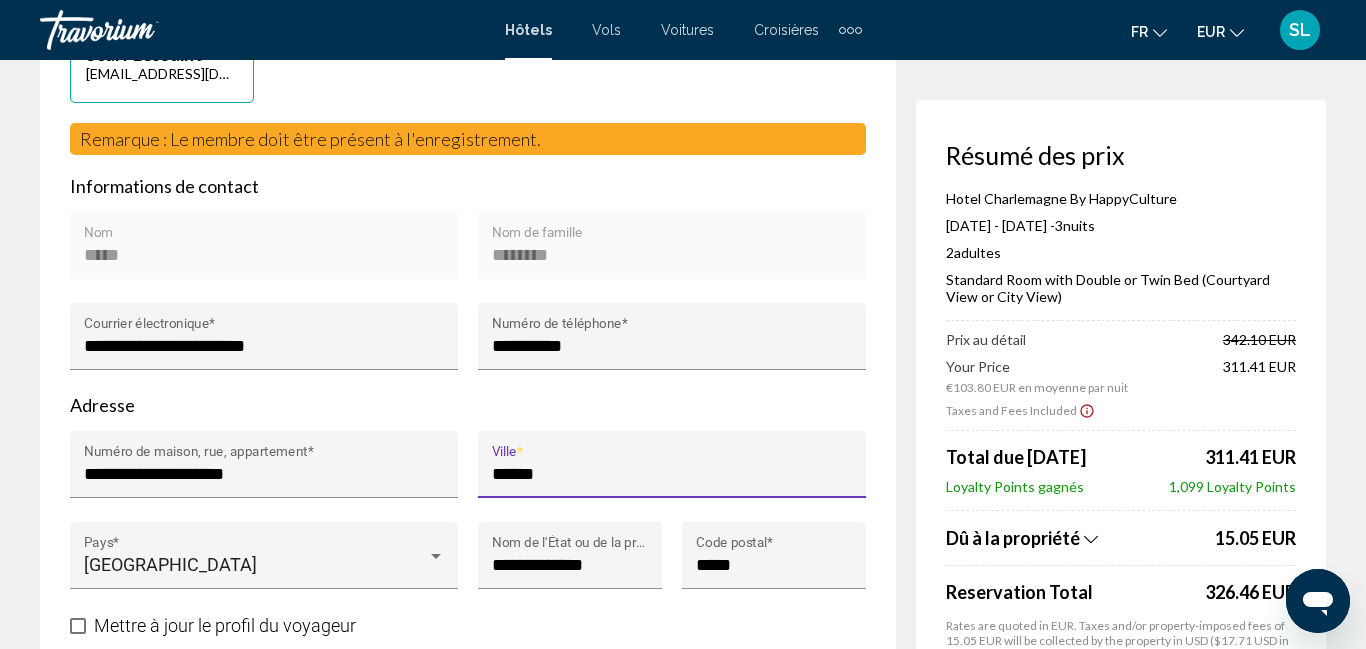 click on "******" at bounding box center (672, 474) 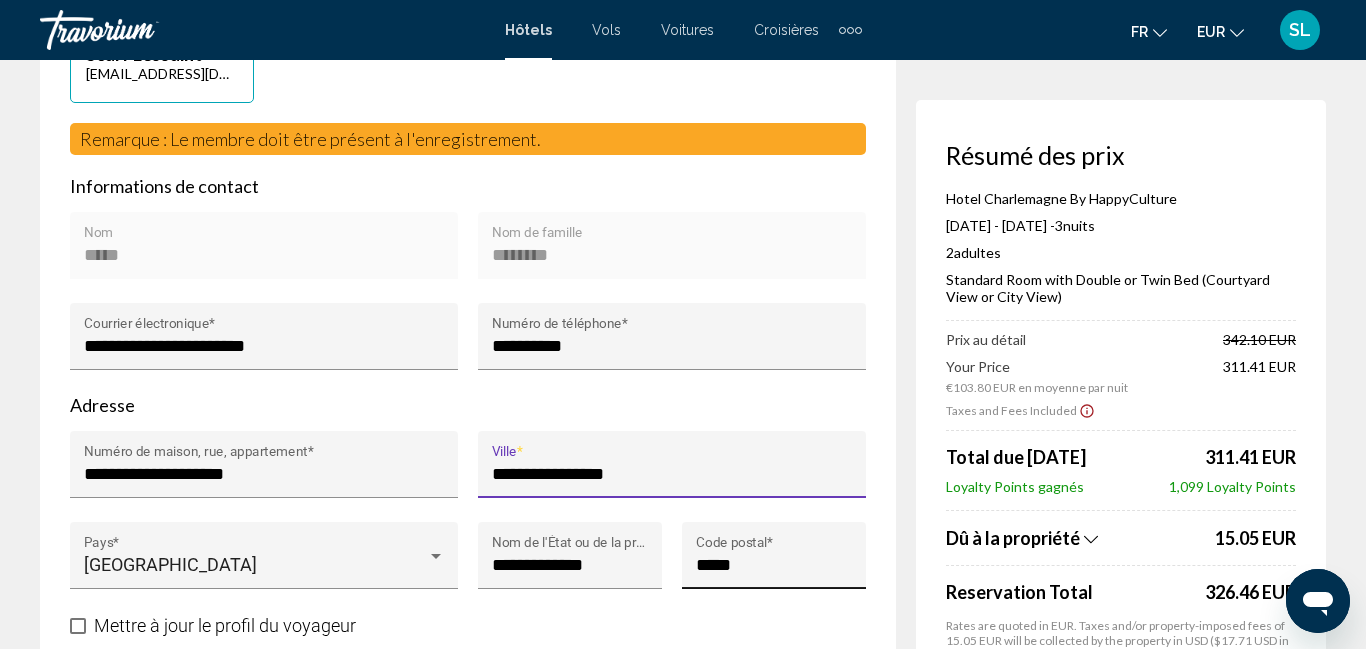 type on "**********" 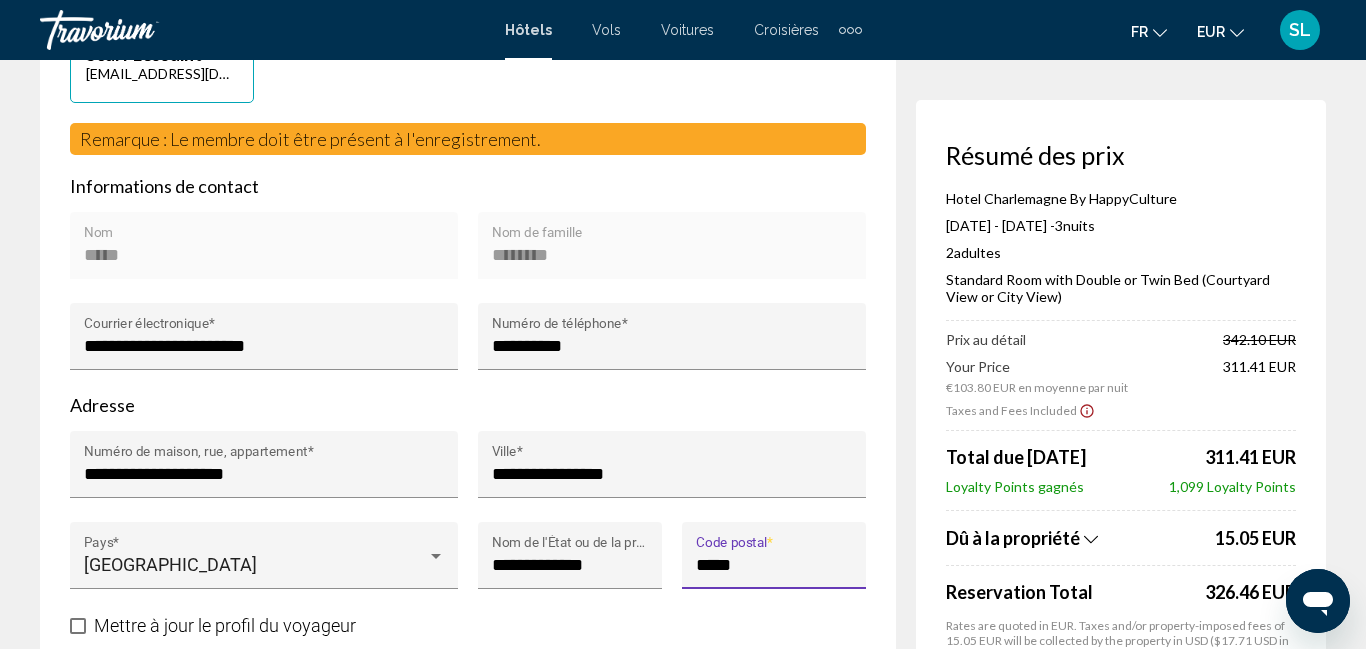 click on "*****" at bounding box center (774, 565) 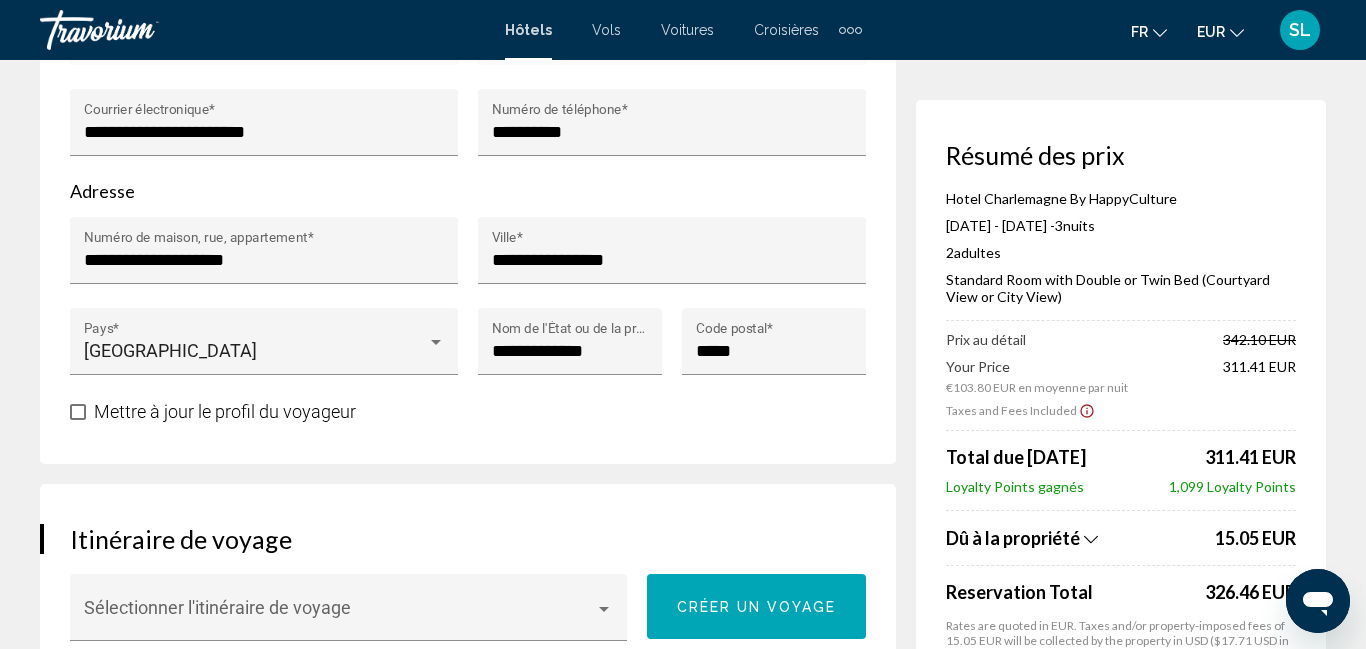 scroll, scrollTop: 904, scrollLeft: 0, axis: vertical 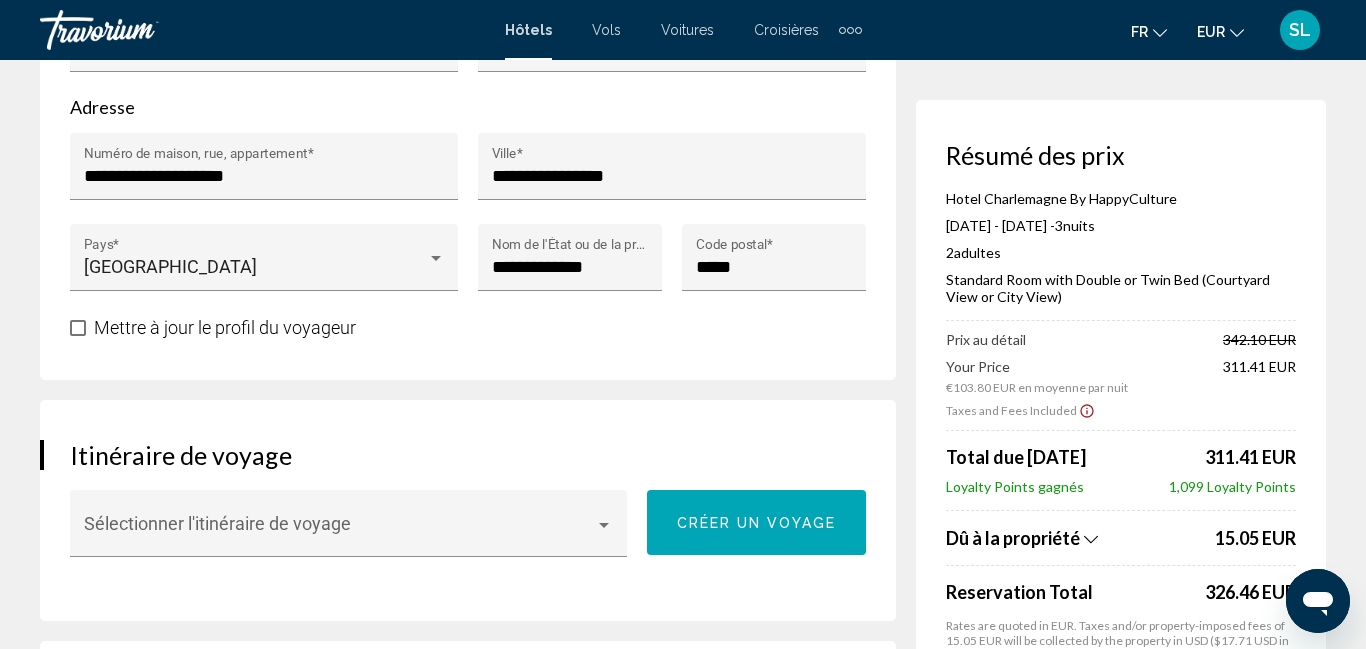click on "Mettre à jour le profil du voyageur" at bounding box center [225, 327] 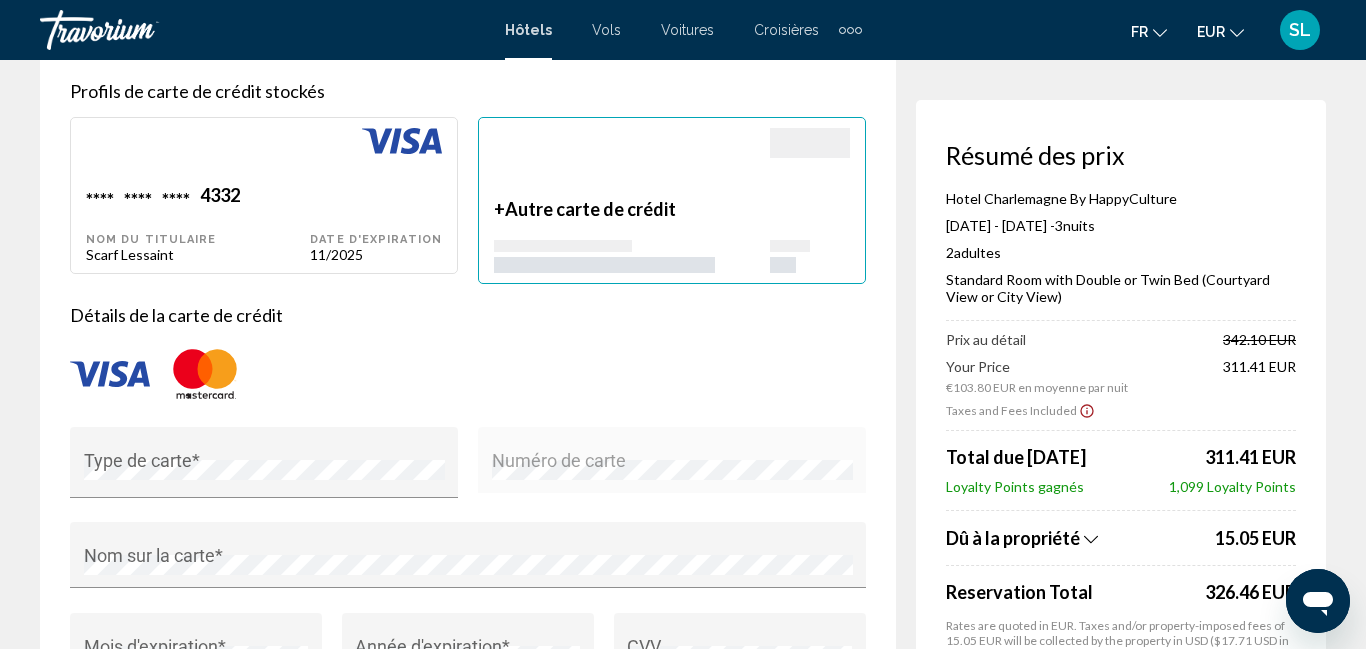 scroll, scrollTop: 1549, scrollLeft: 0, axis: vertical 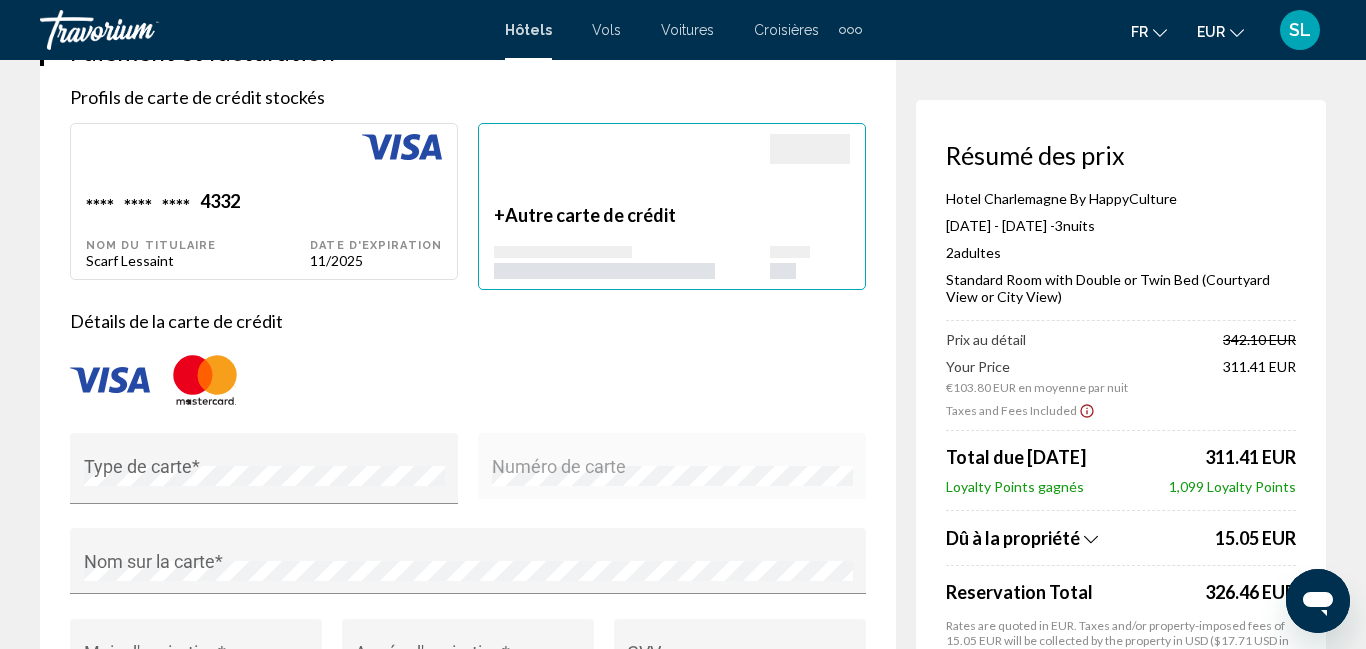 click on "+  Autre carte de crédit" at bounding box center (632, 241) 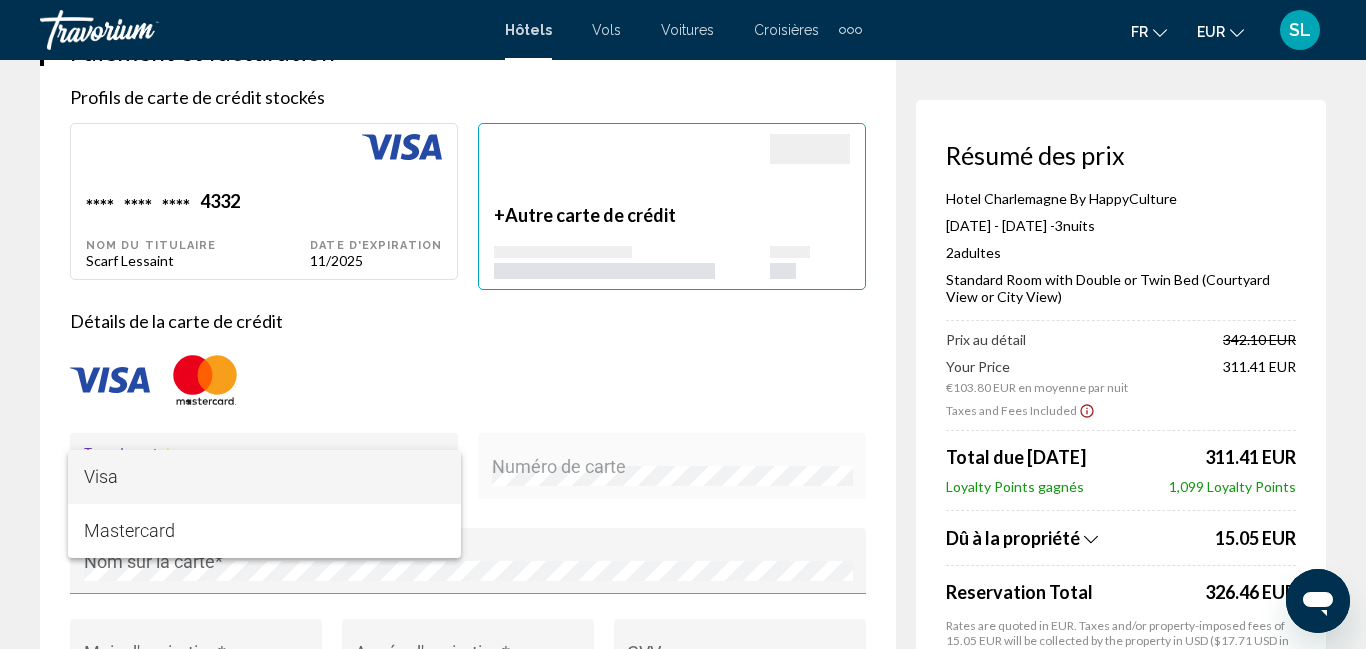 click on "Visa" at bounding box center (264, 477) 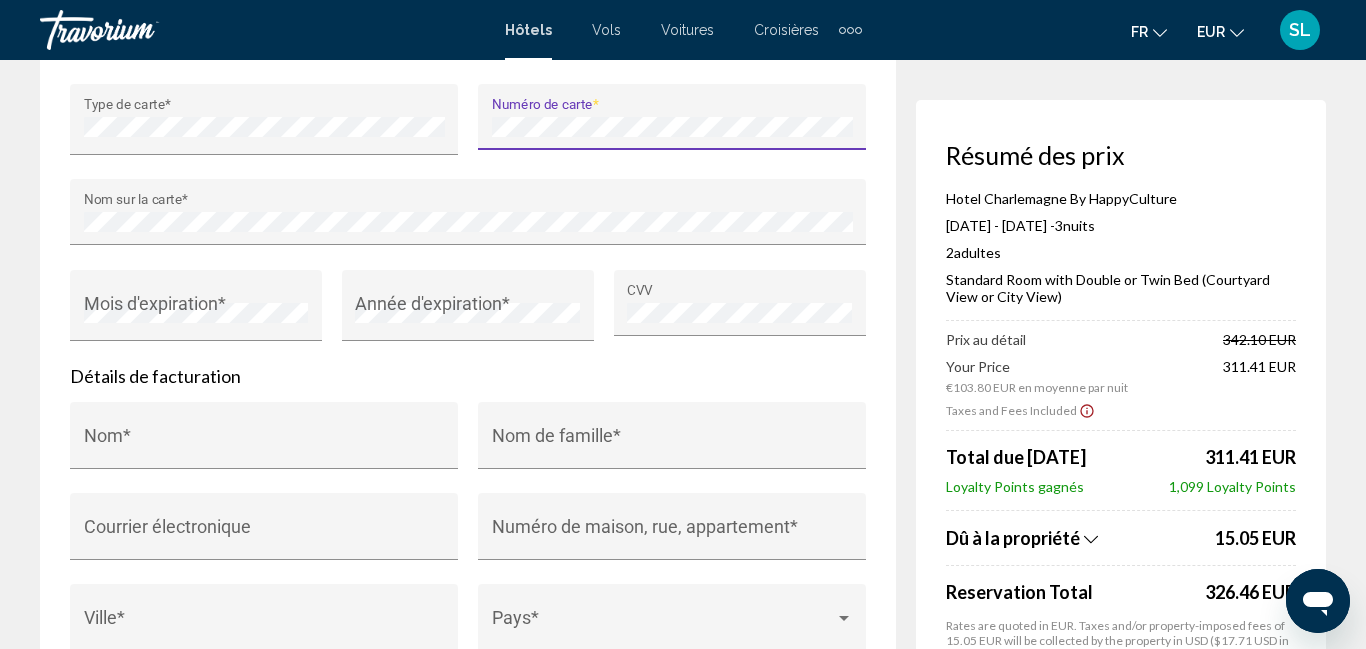 scroll, scrollTop: 1982, scrollLeft: 0, axis: vertical 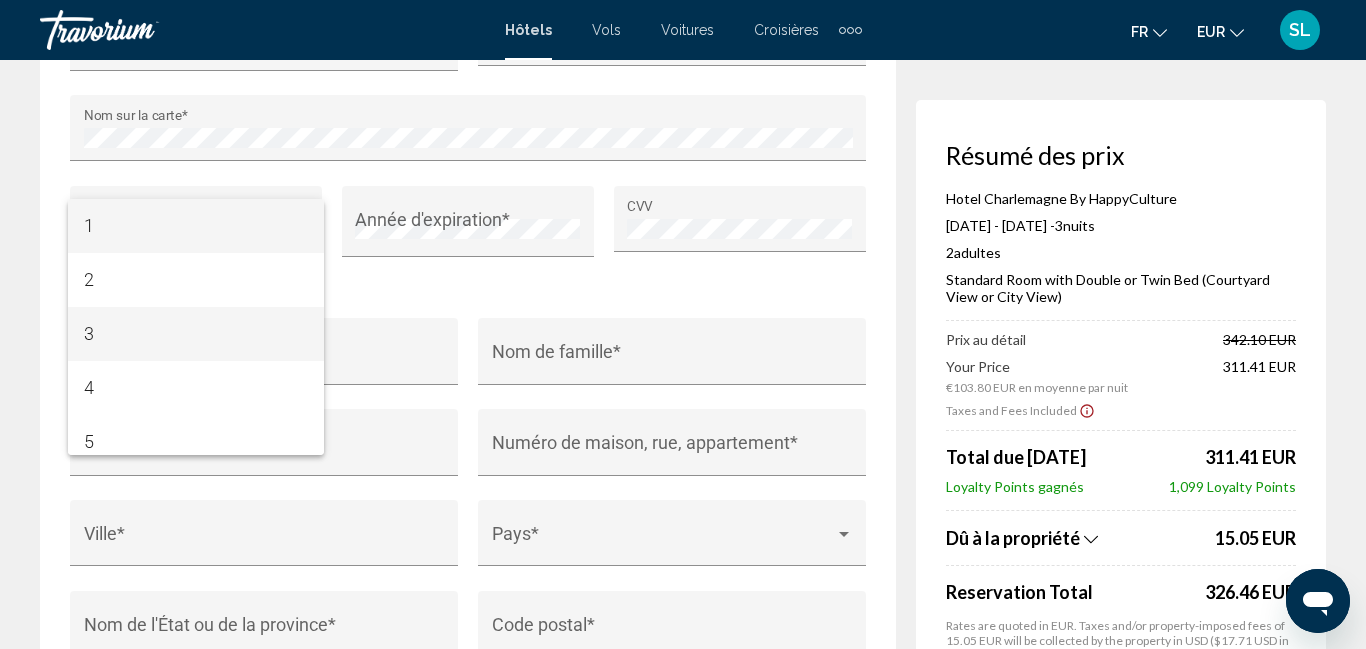 click on "3" at bounding box center (196, 334) 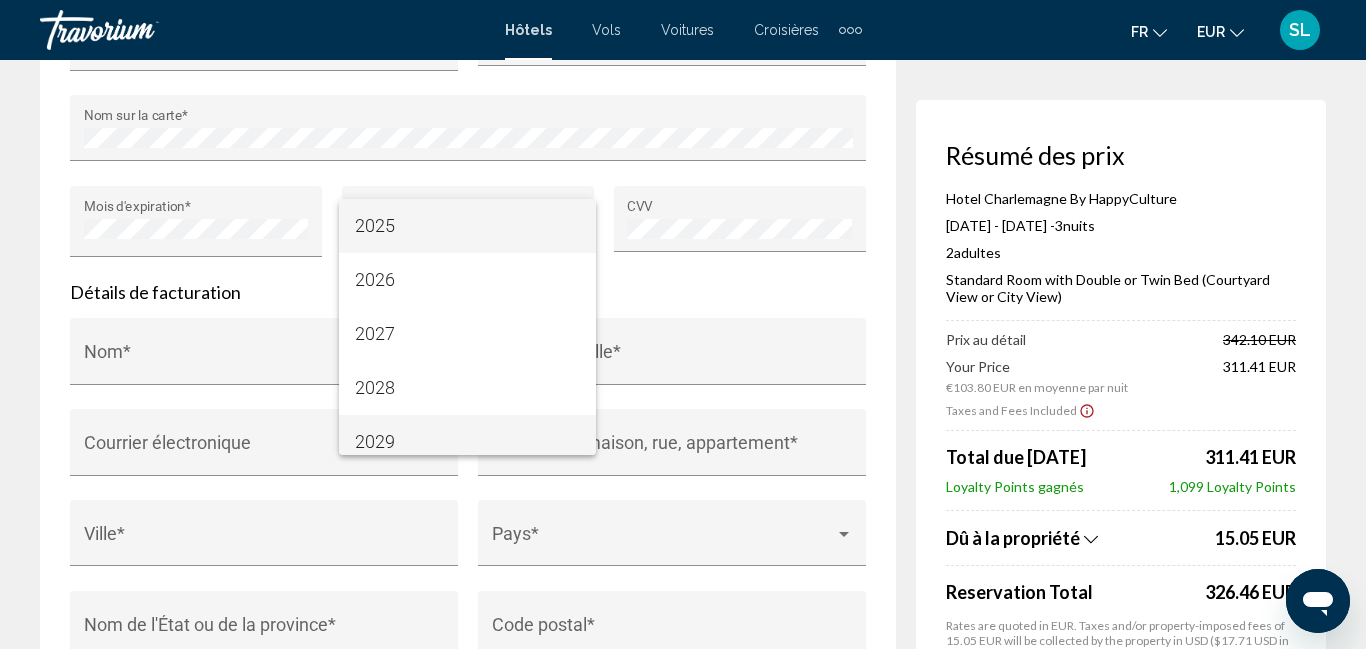 click on "2029" at bounding box center [467, 442] 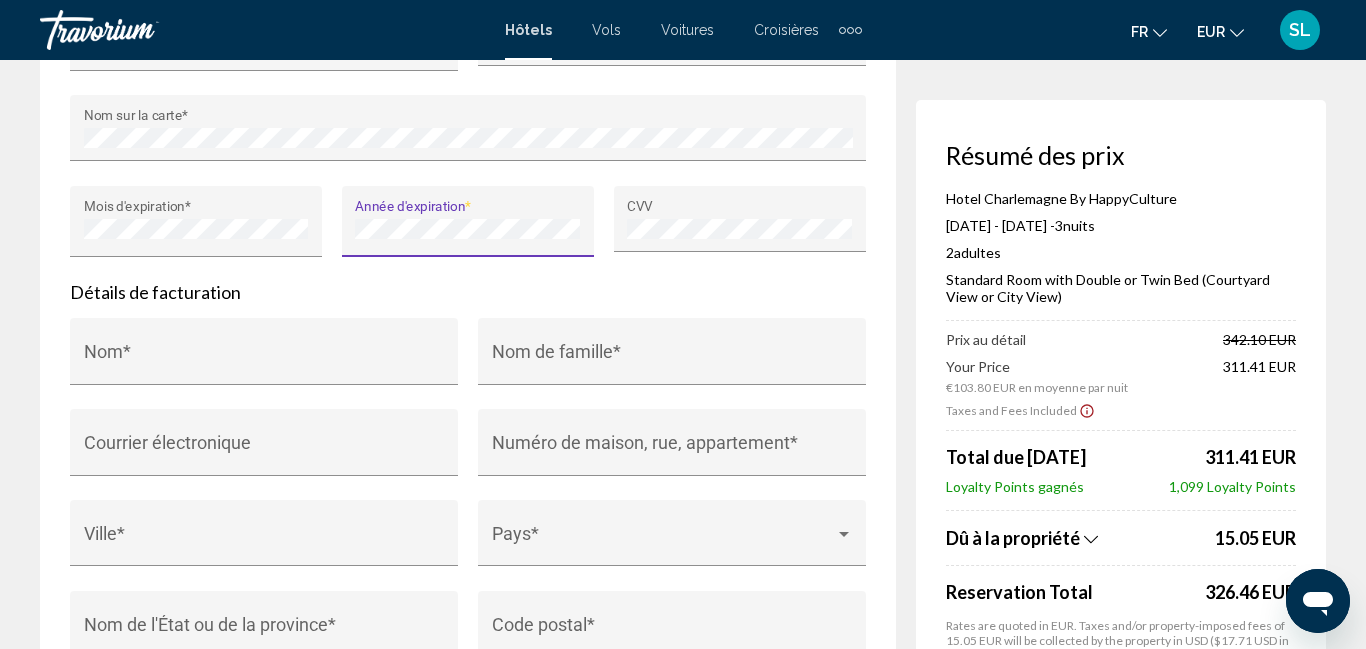 scroll, scrollTop: 14, scrollLeft: 0, axis: vertical 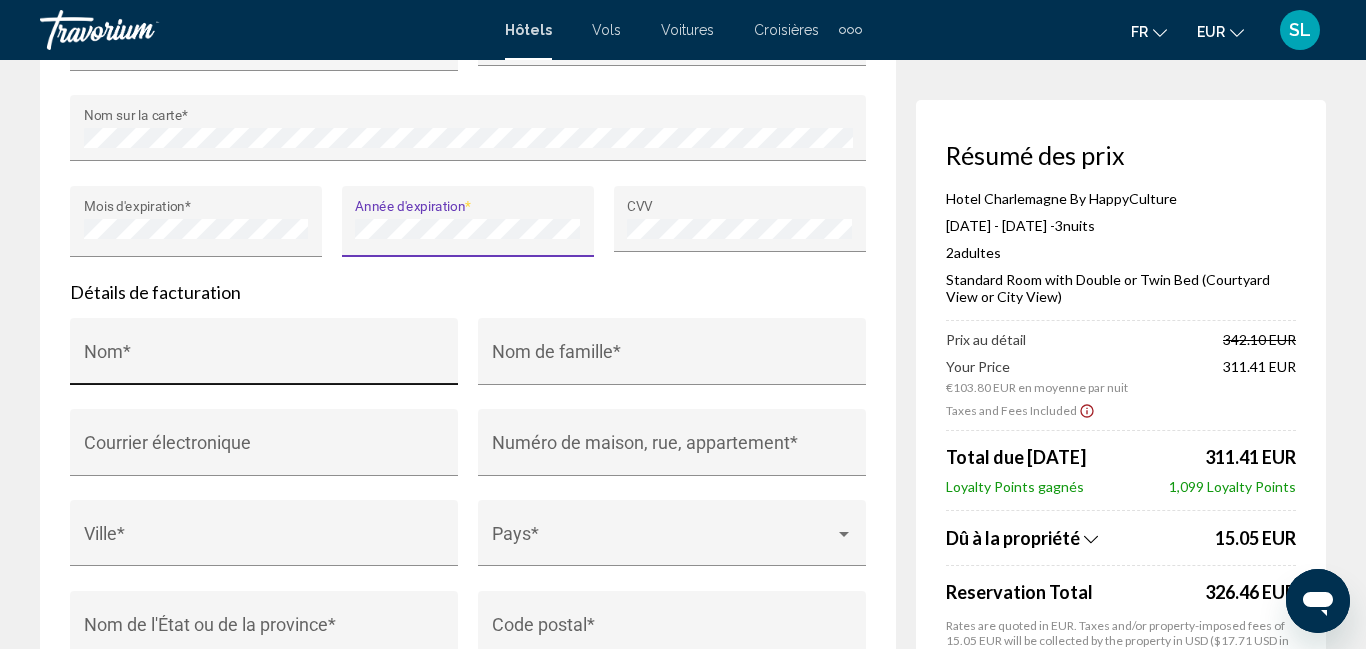 click on "Nom  *" at bounding box center [264, 357] 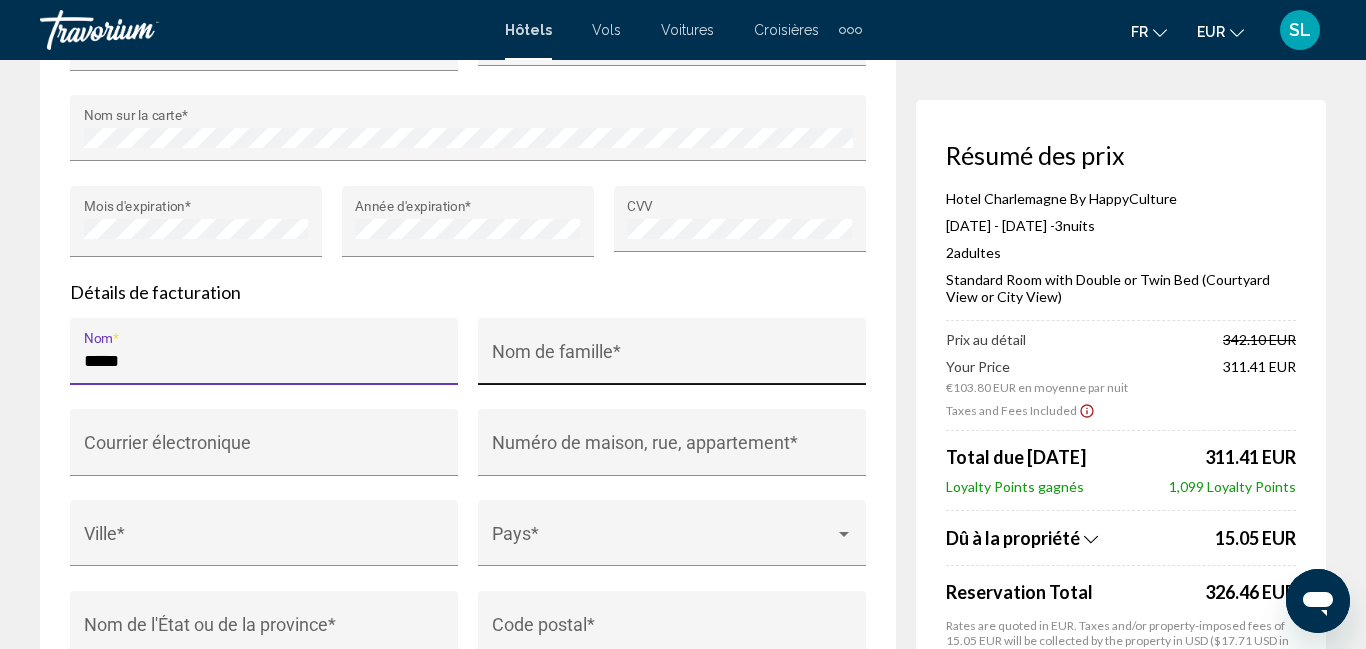 type on "*****" 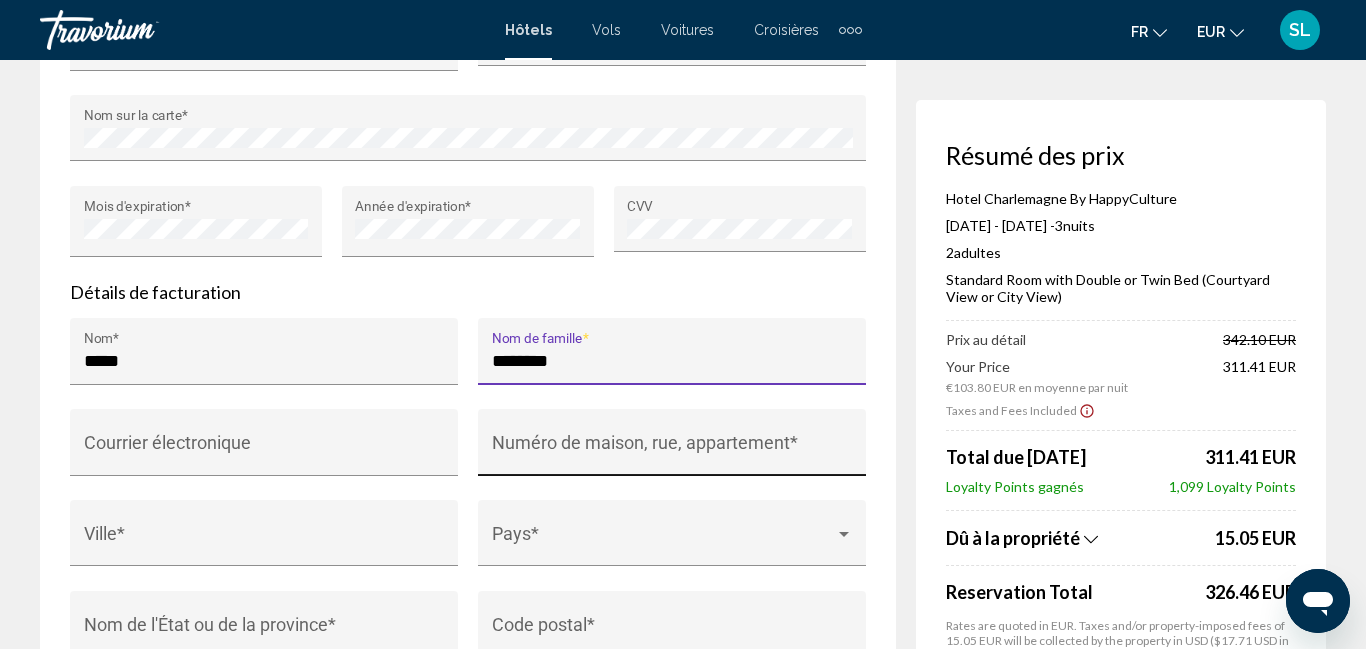 type on "********" 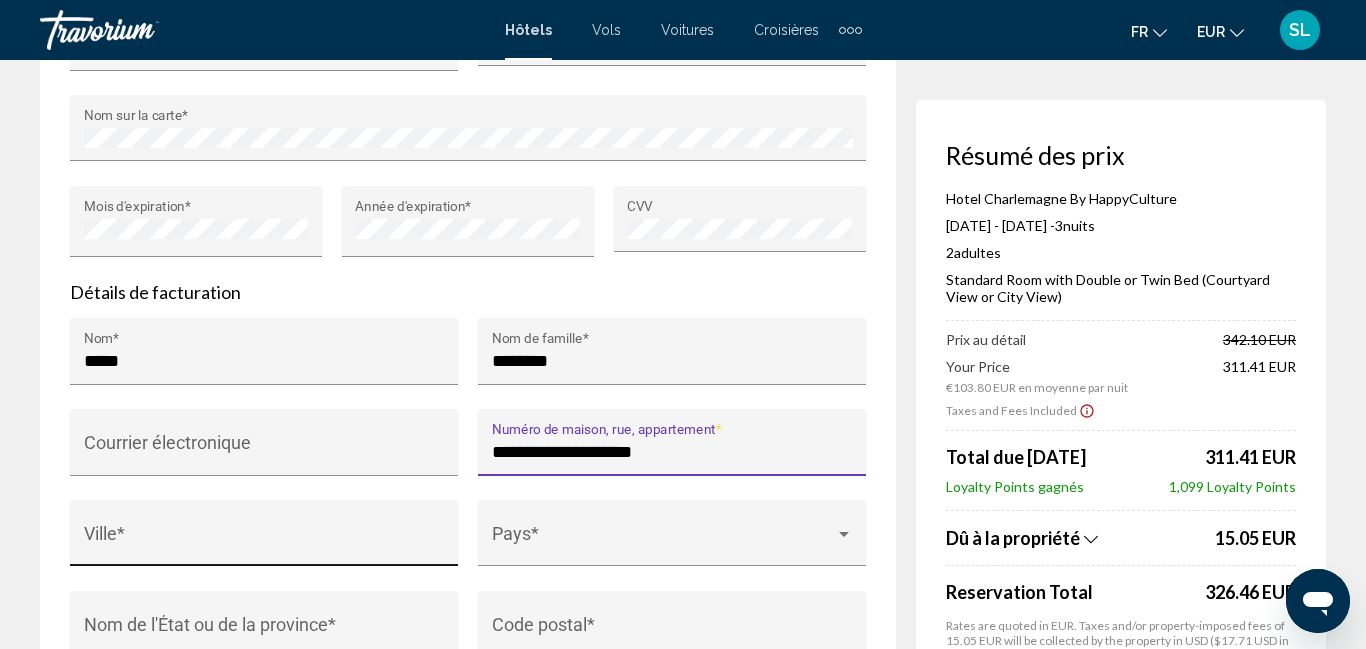 type on "**********" 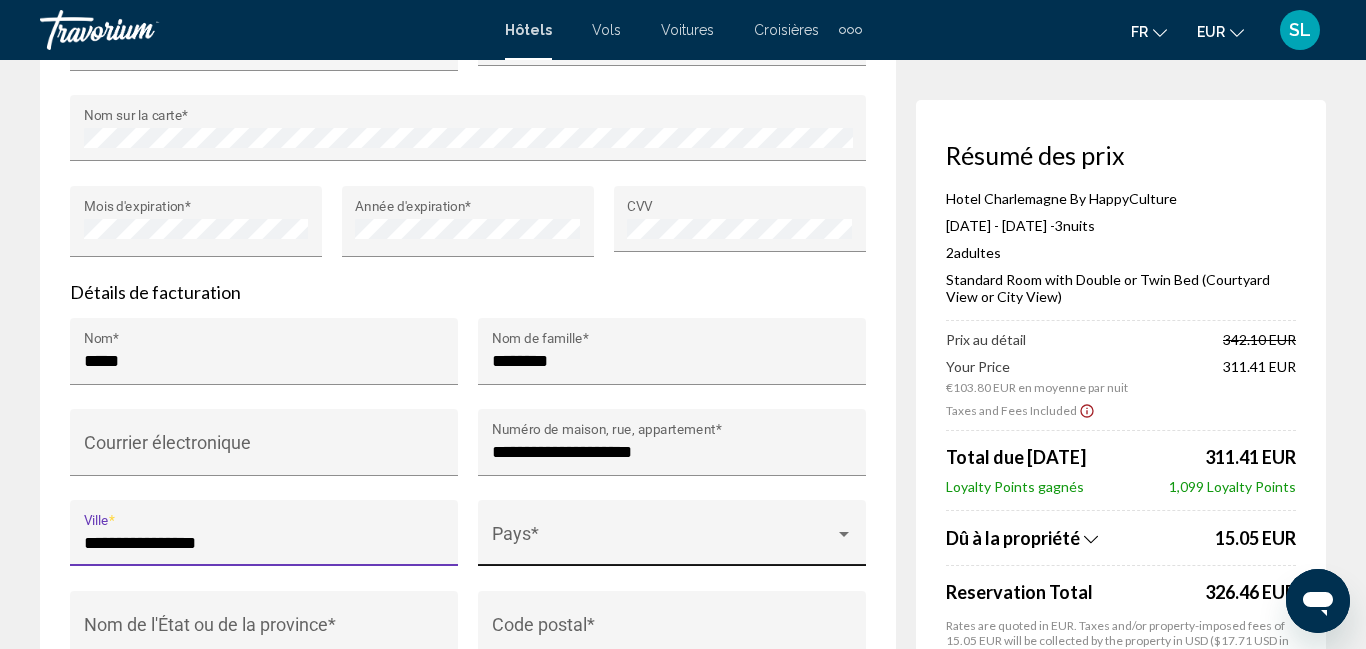 type on "**********" 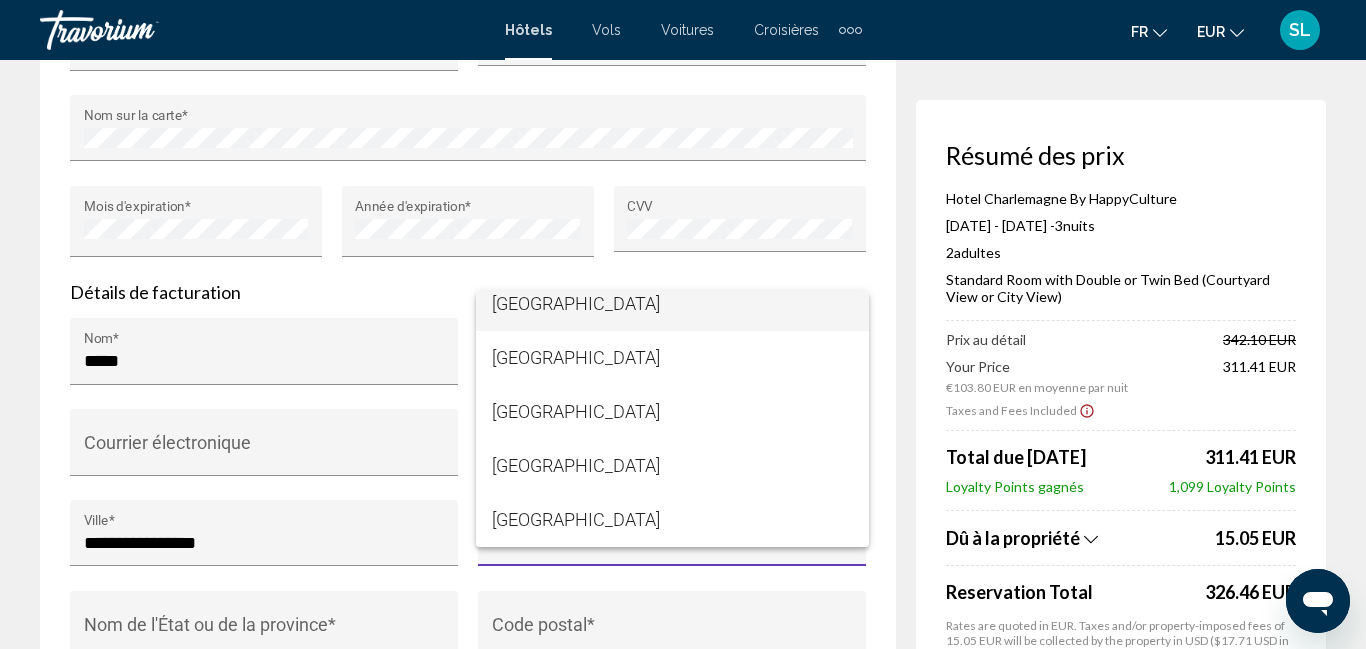 scroll, scrollTop: 4010, scrollLeft: 0, axis: vertical 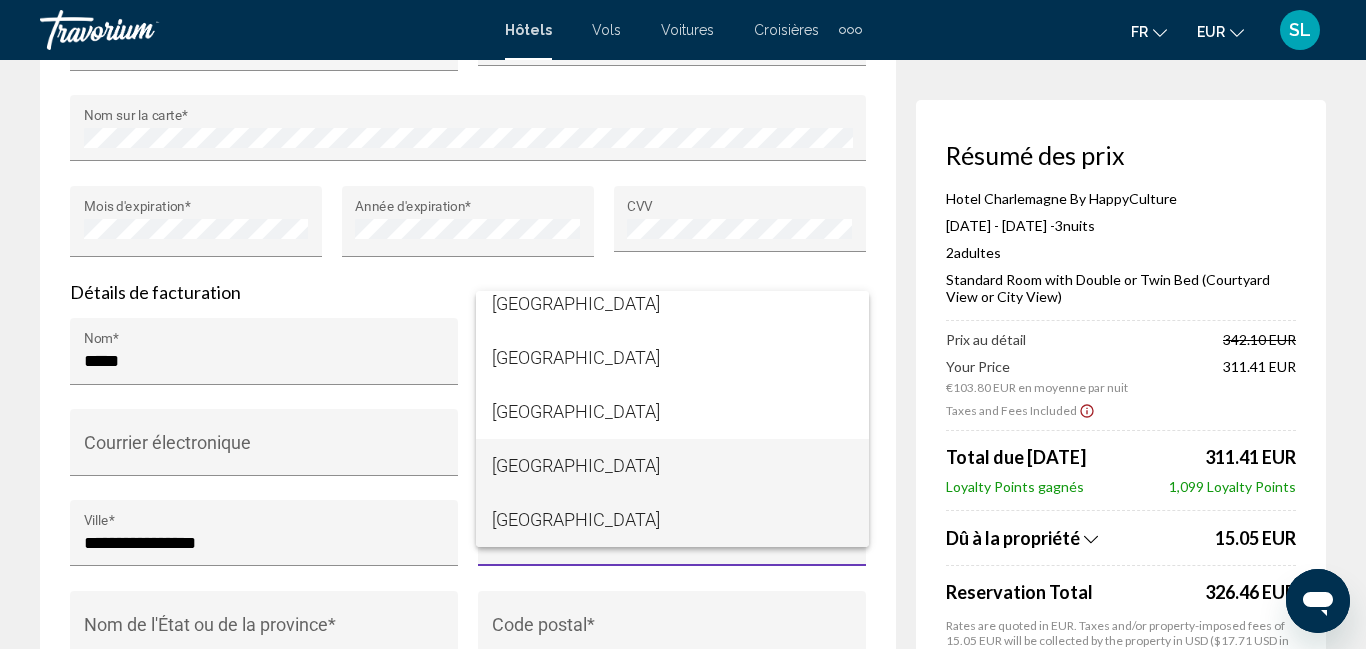 click on "[GEOGRAPHIC_DATA]" at bounding box center (672, 466) 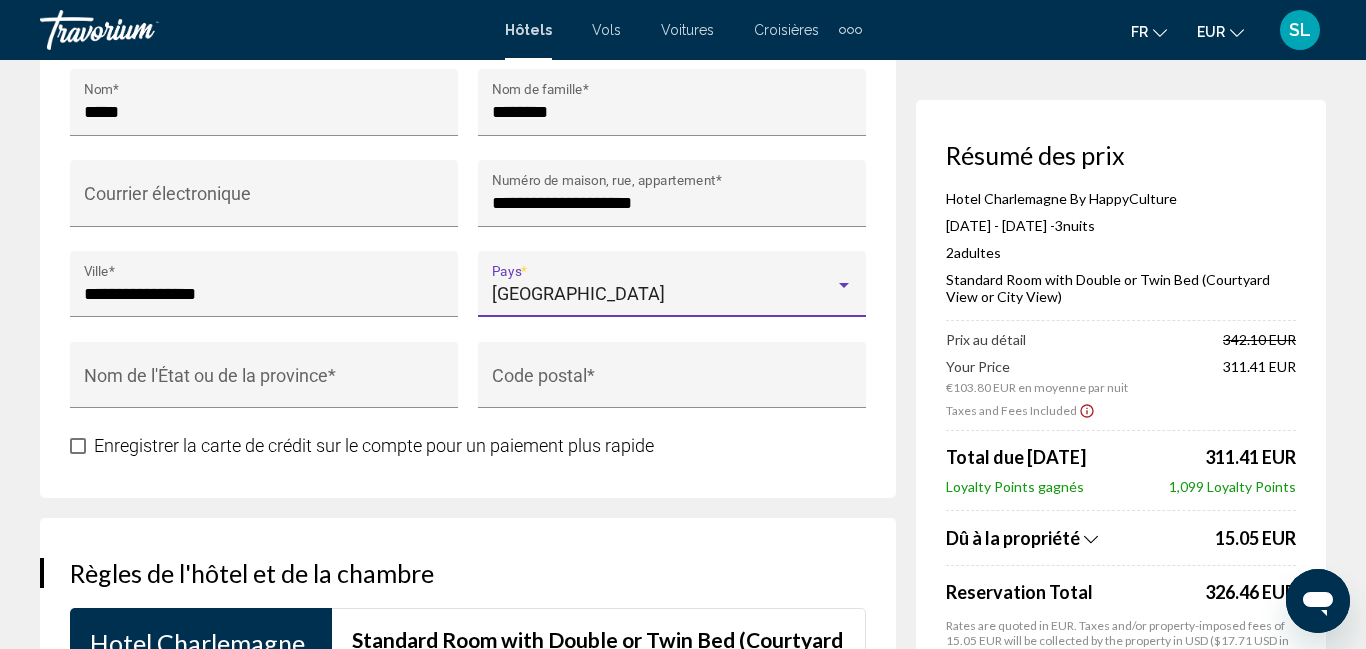 scroll, scrollTop: 2332, scrollLeft: 0, axis: vertical 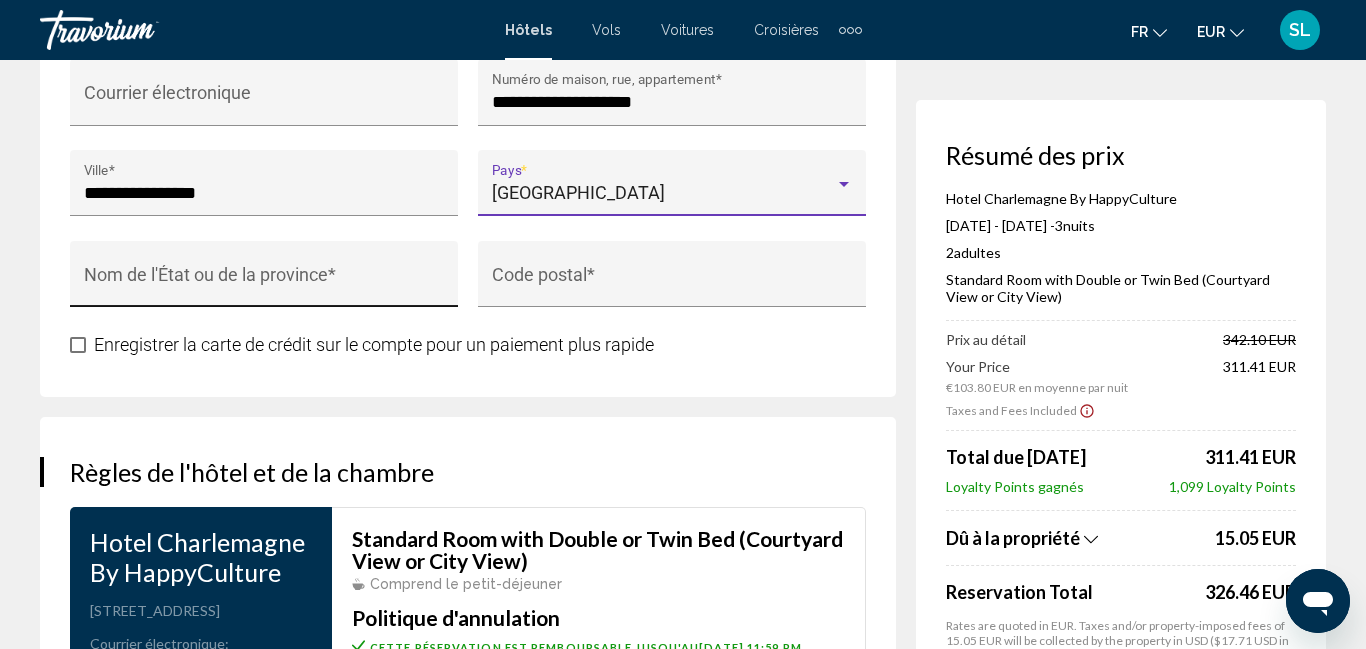 click on "Nom de l'État ou de la province  *" at bounding box center (264, 284) 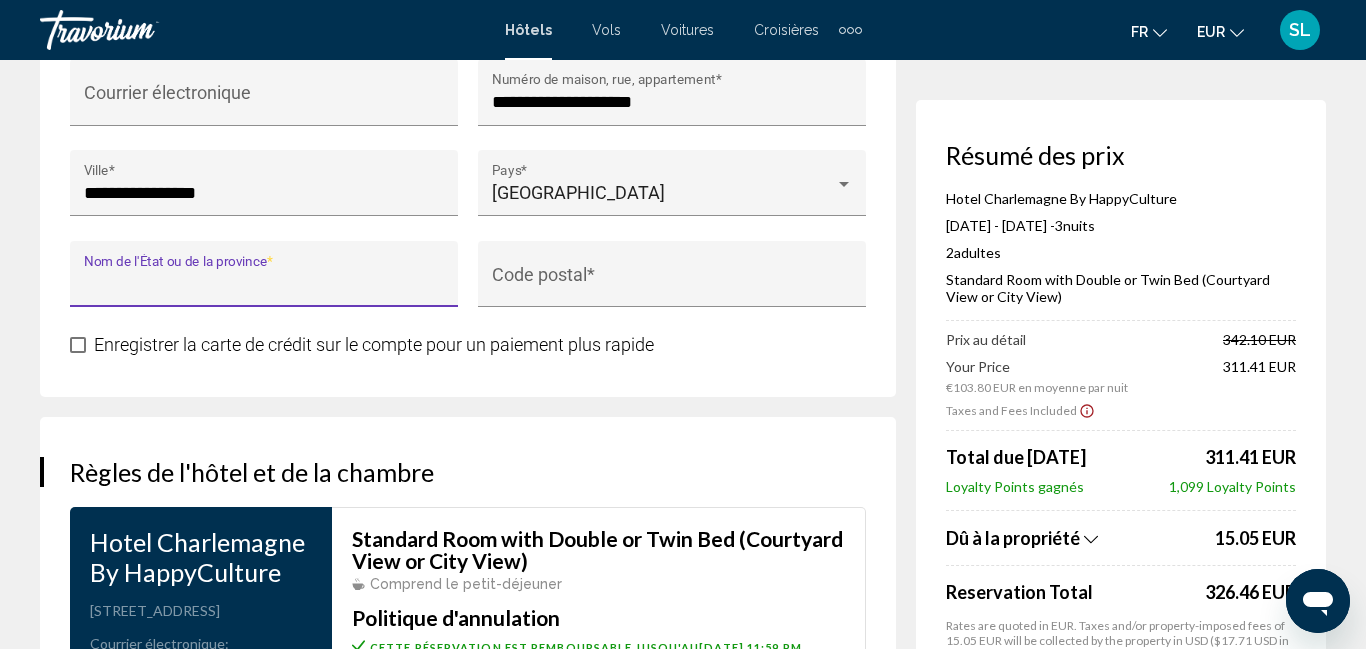 type on "**********" 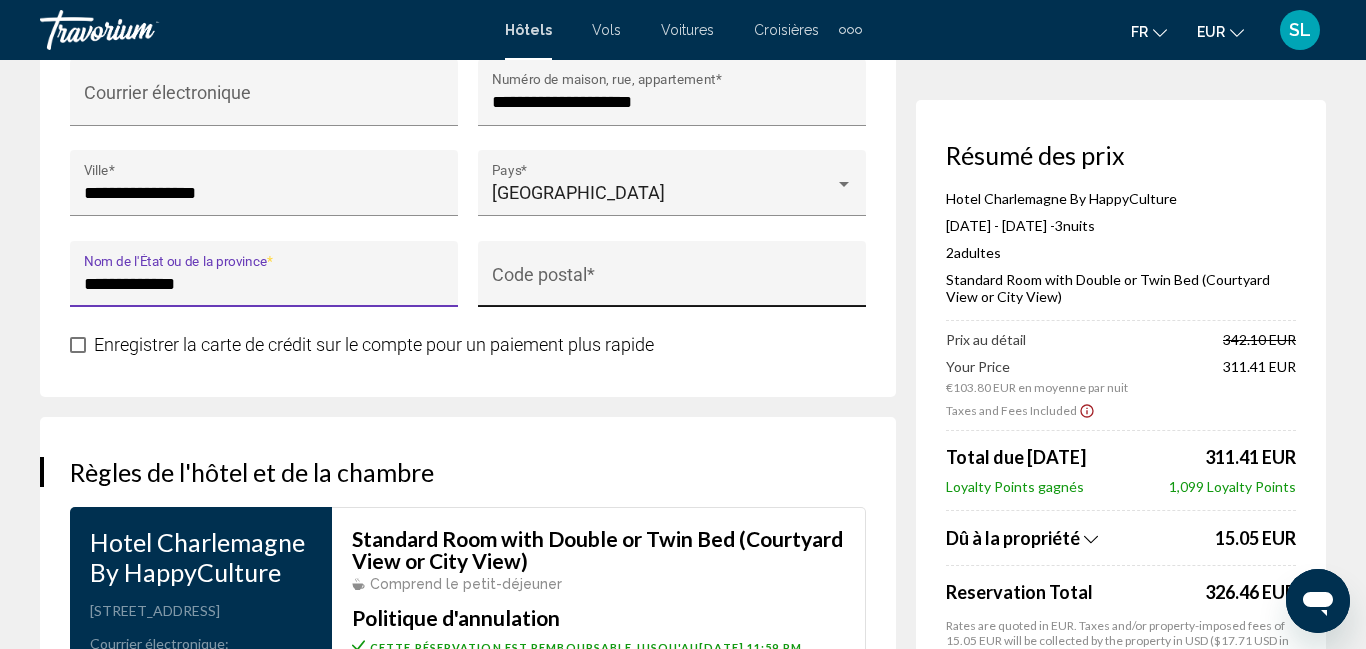 click on "Code postal  *" at bounding box center [672, 284] 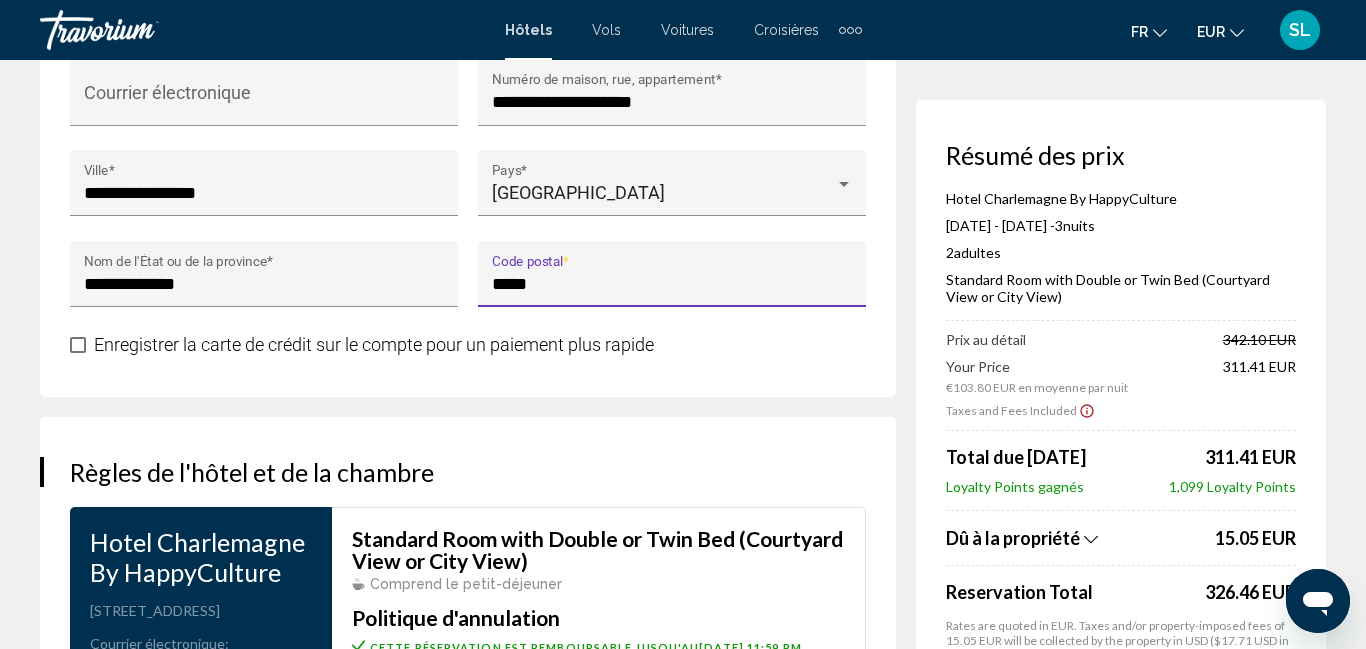 type on "*****" 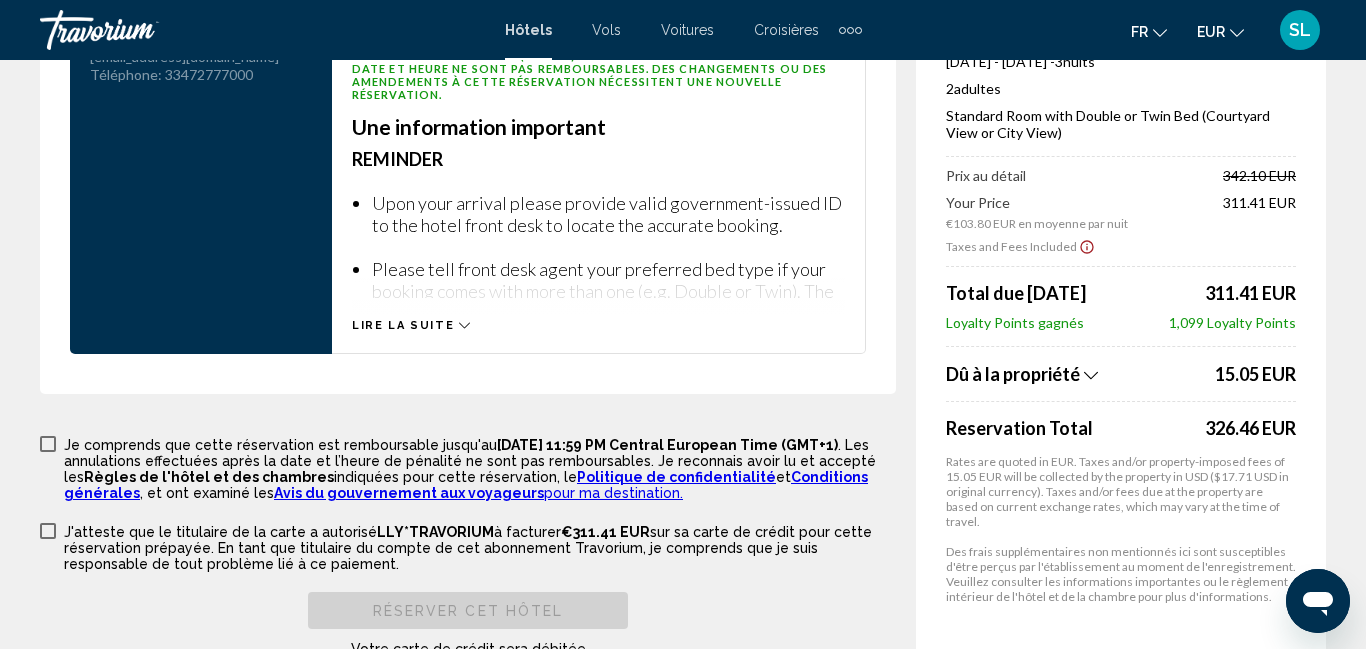 scroll, scrollTop: 2955, scrollLeft: 0, axis: vertical 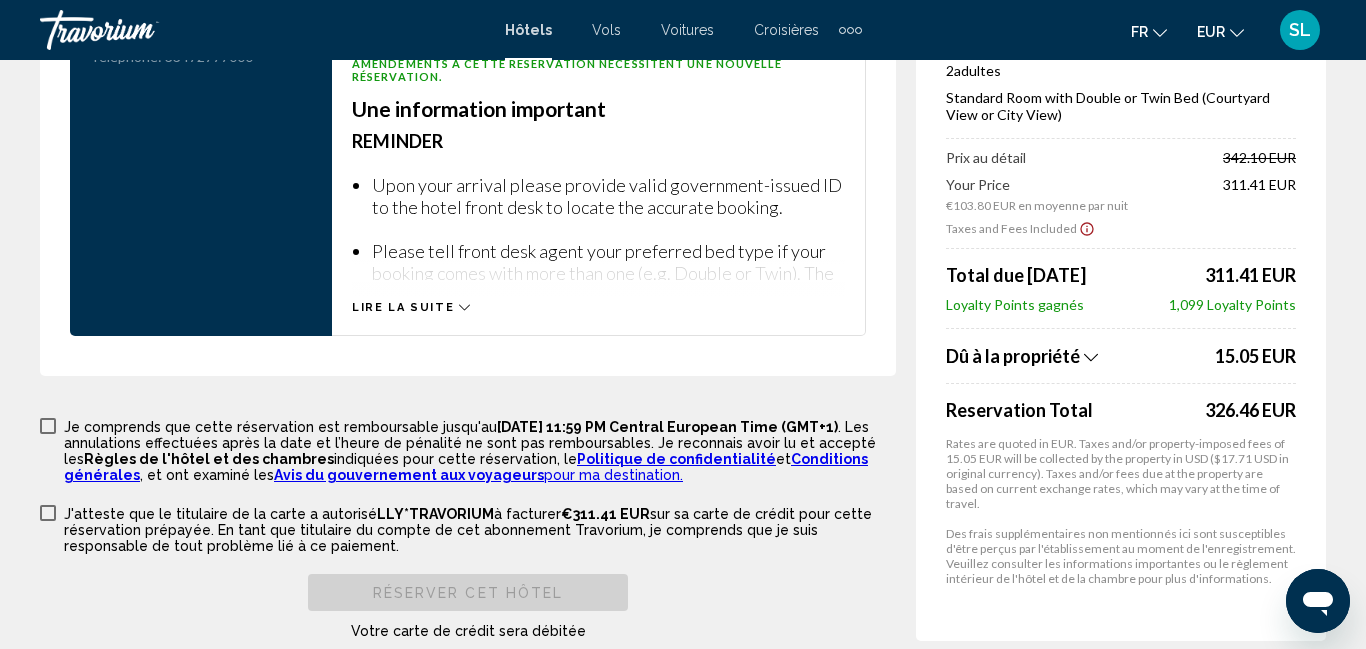 click at bounding box center [48, 426] 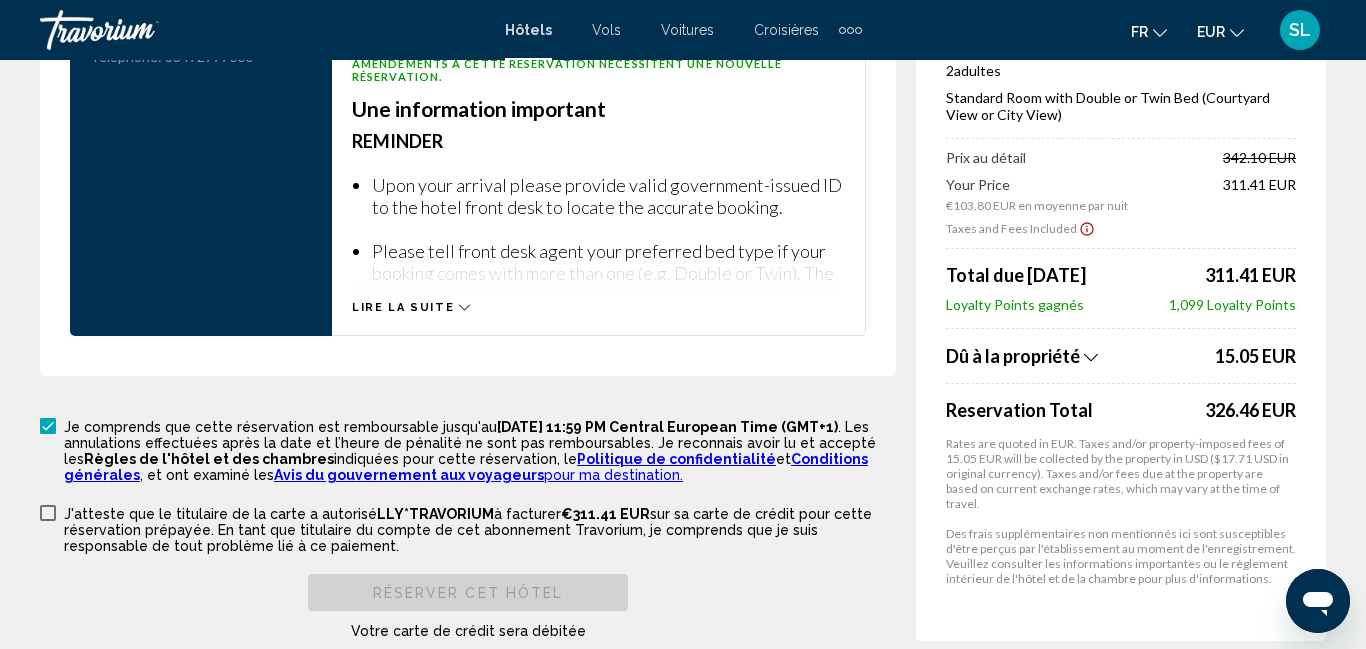 click at bounding box center [48, 513] 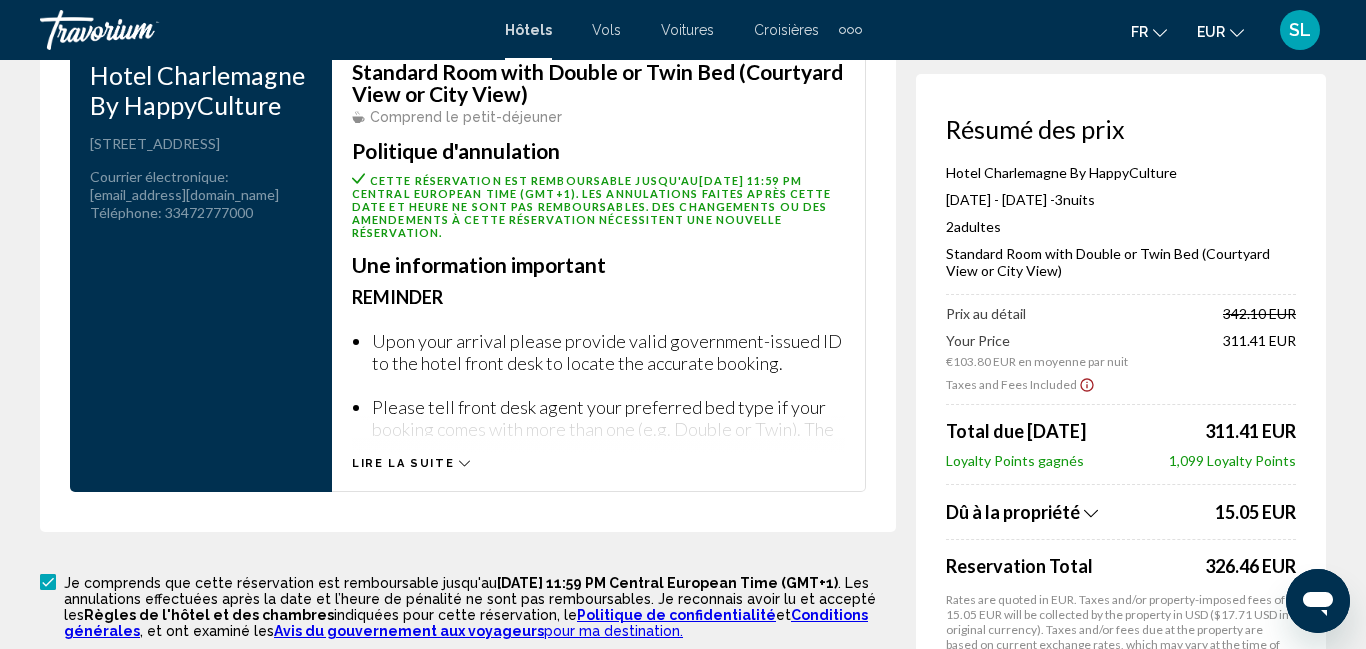 scroll, scrollTop: 3020, scrollLeft: 0, axis: vertical 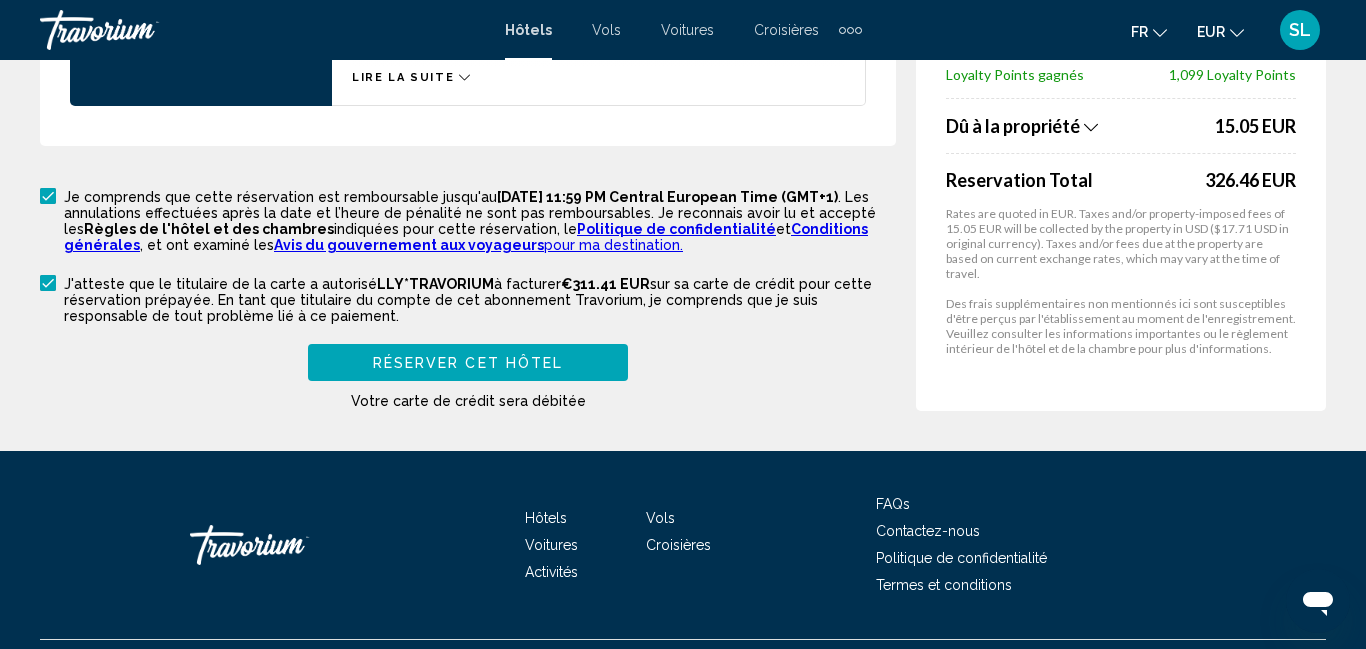 click on "Réserver cet hôtel" at bounding box center (468, 363) 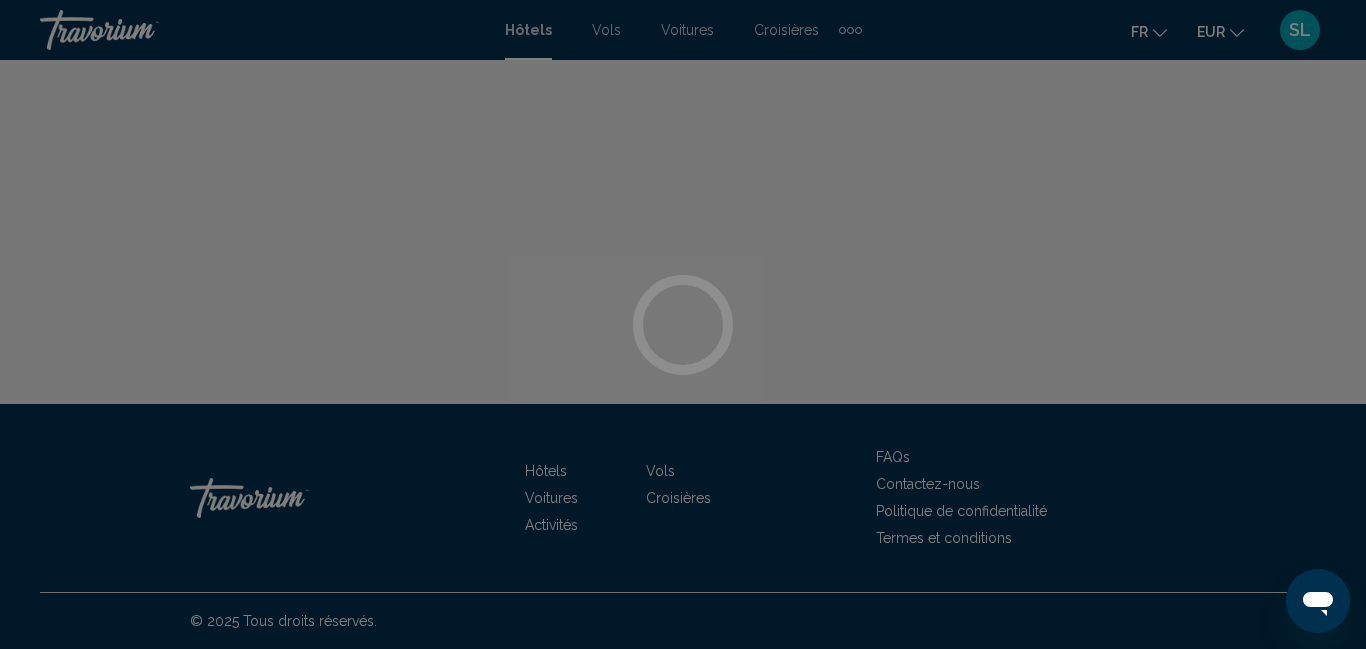scroll, scrollTop: 0, scrollLeft: 0, axis: both 